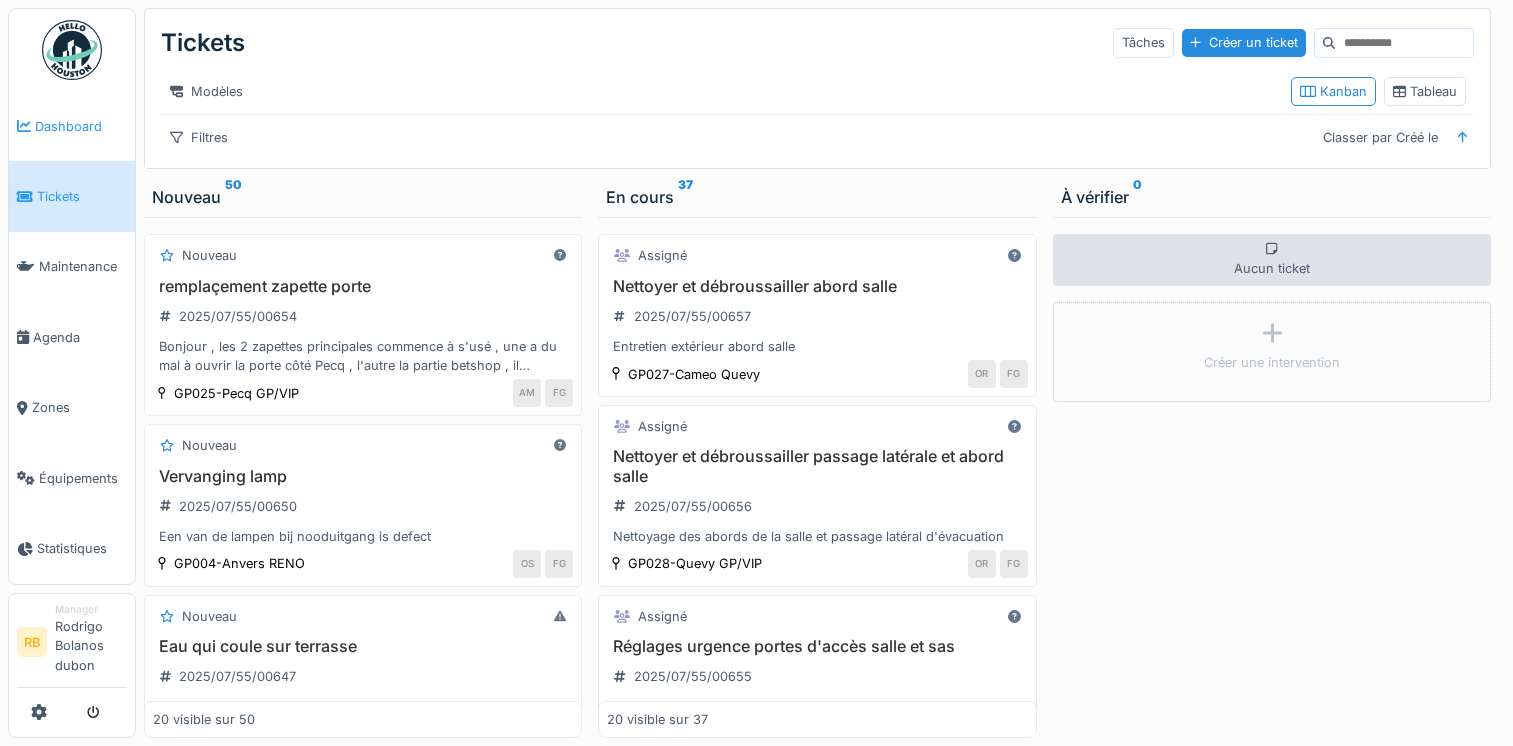 scroll, scrollTop: 0, scrollLeft: 0, axis: both 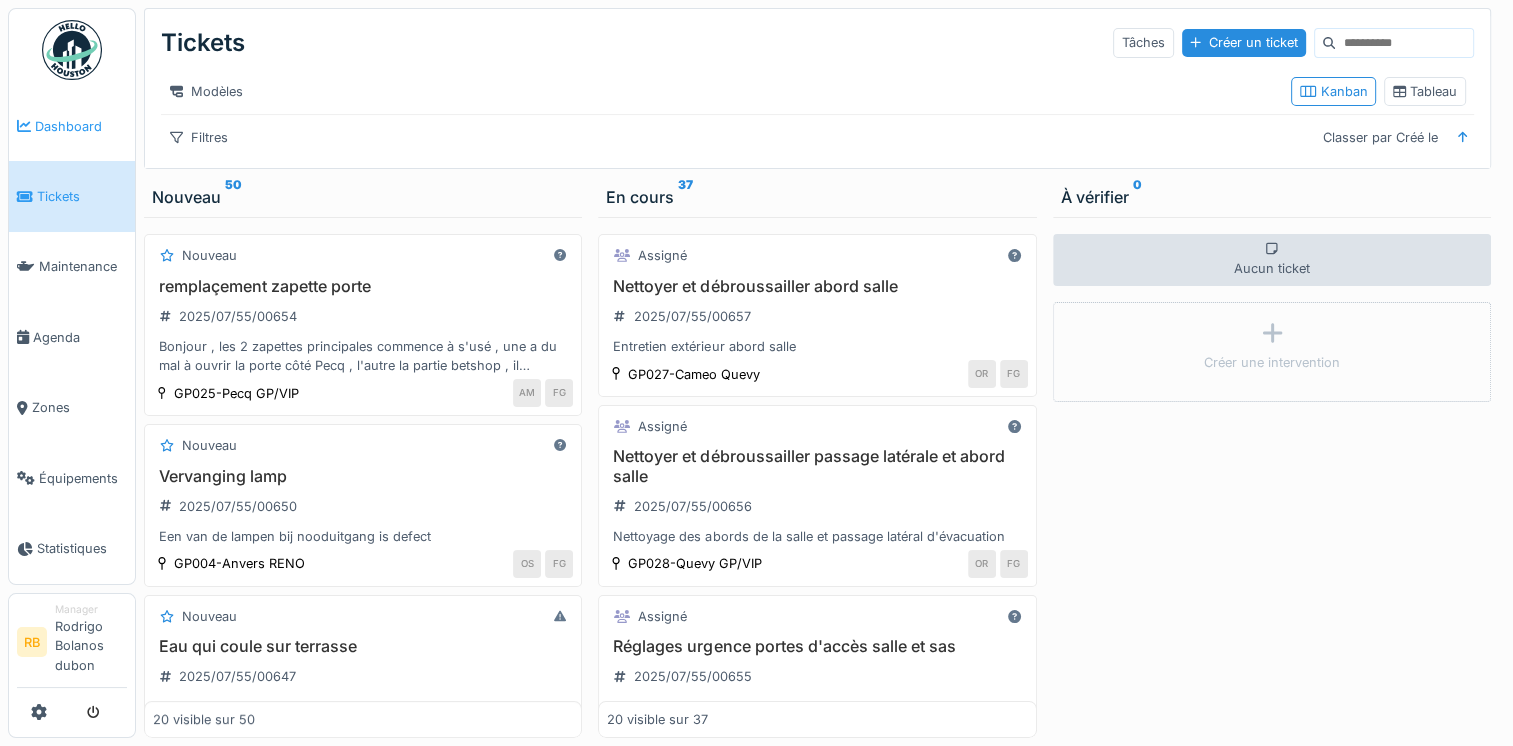 click on "Dashboard" at bounding box center (72, 126) 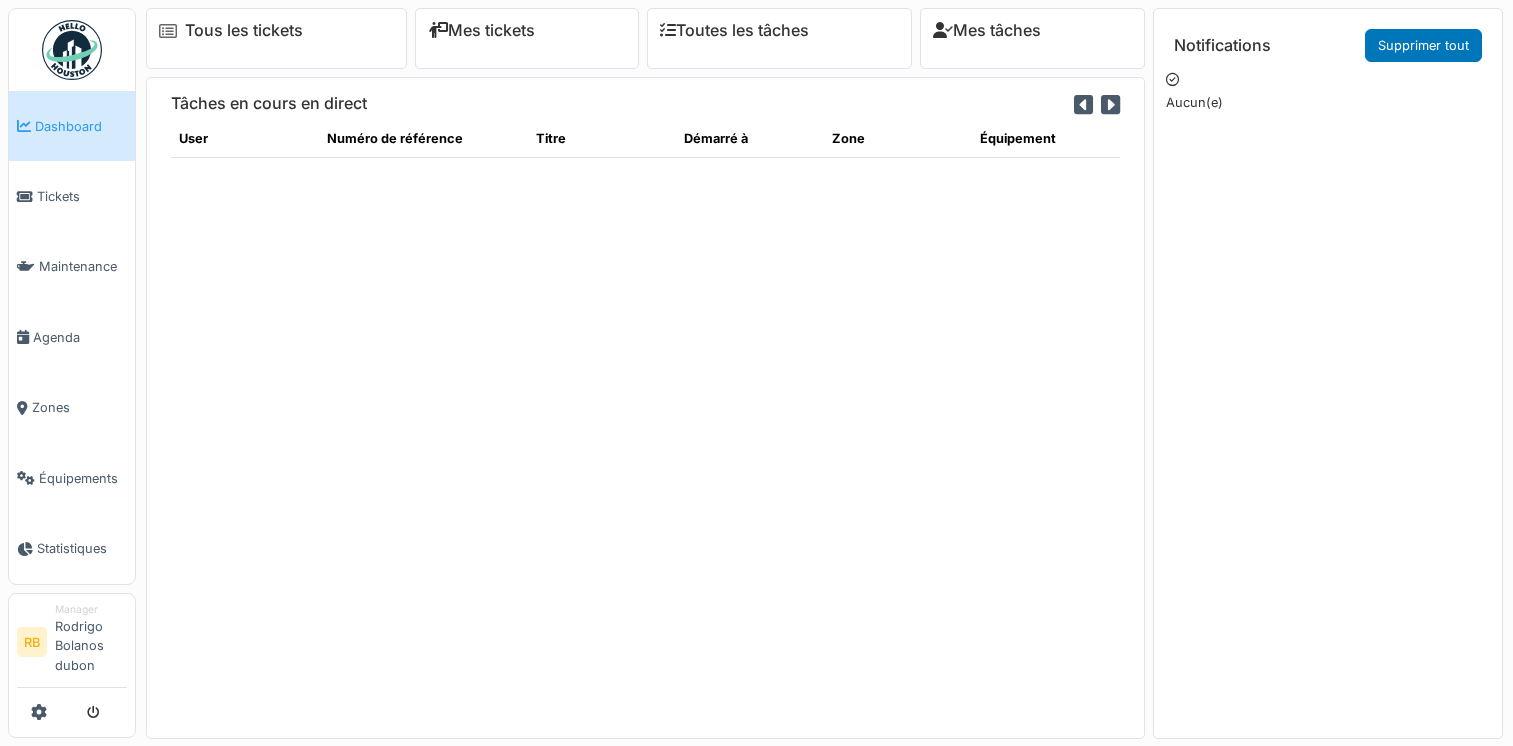 scroll, scrollTop: 0, scrollLeft: 0, axis: both 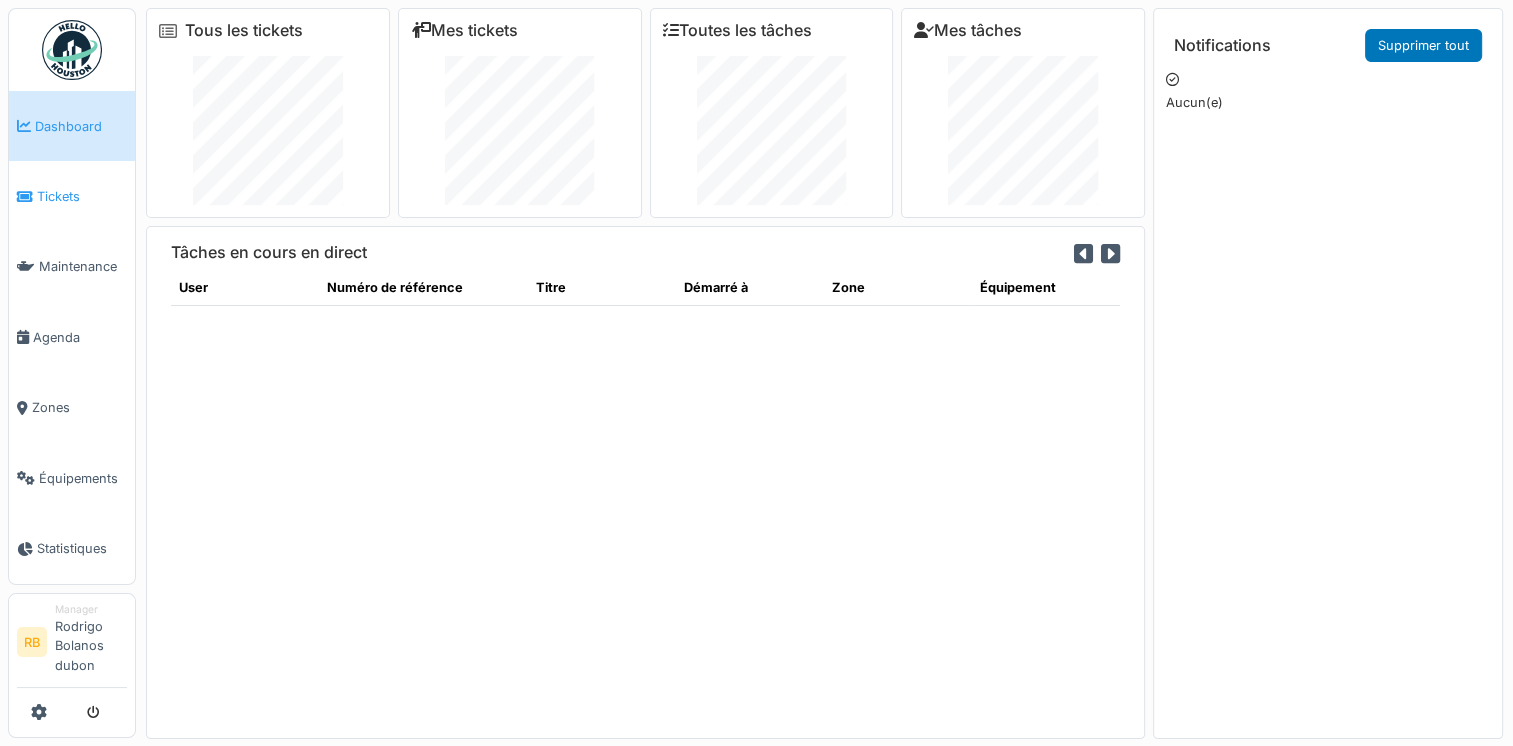 click on "Tickets" at bounding box center (82, 196) 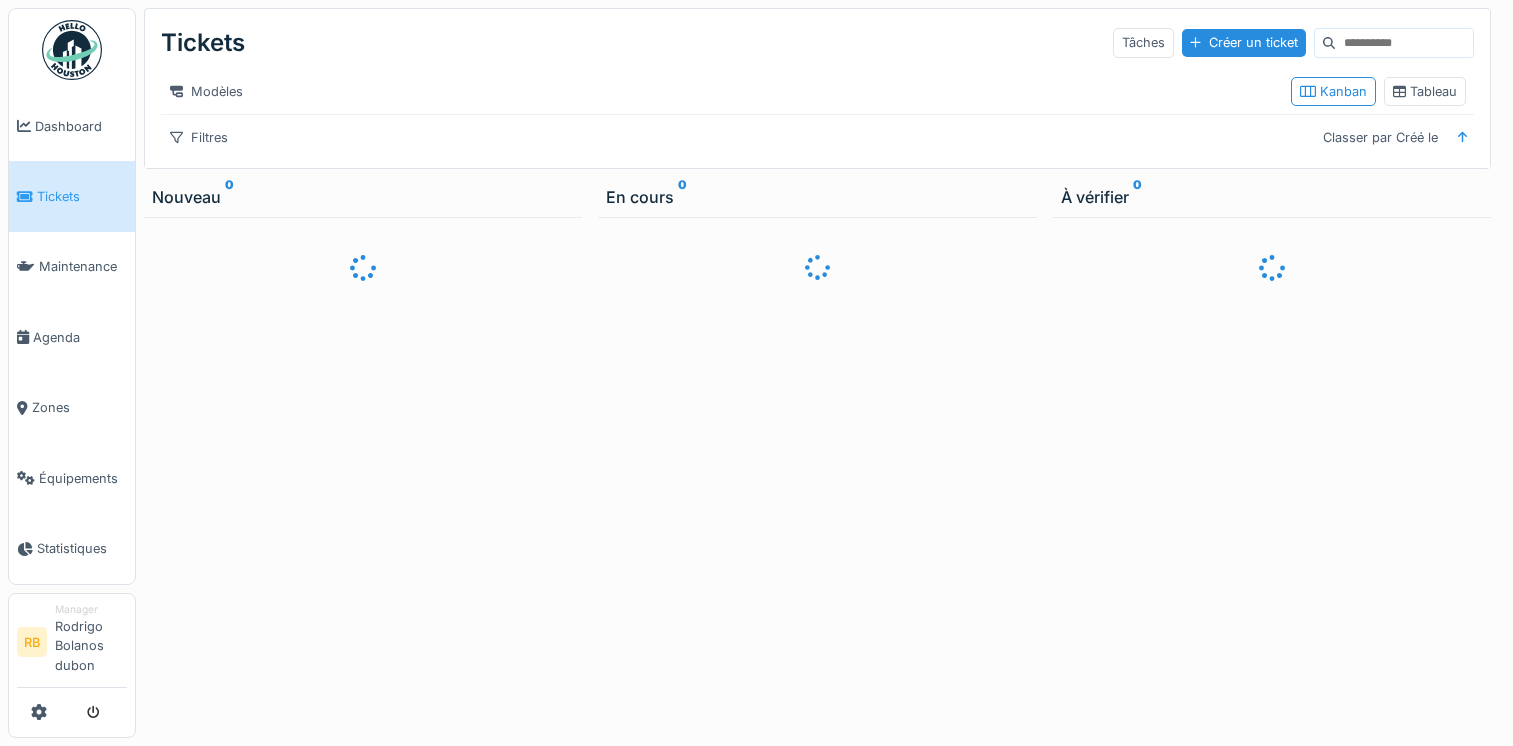 scroll, scrollTop: 0, scrollLeft: 0, axis: both 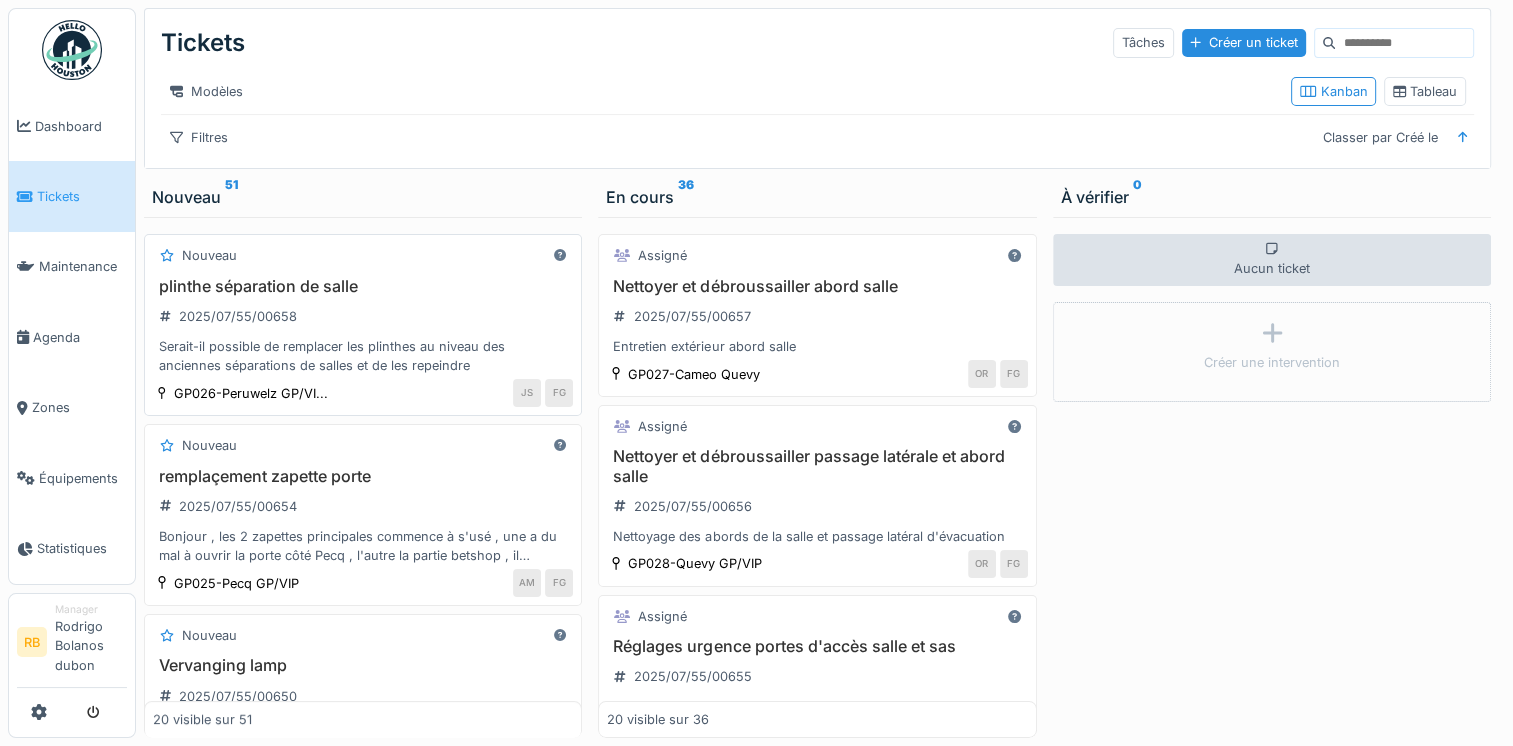 click on "plinthe séparation de salle" at bounding box center [363, 286] 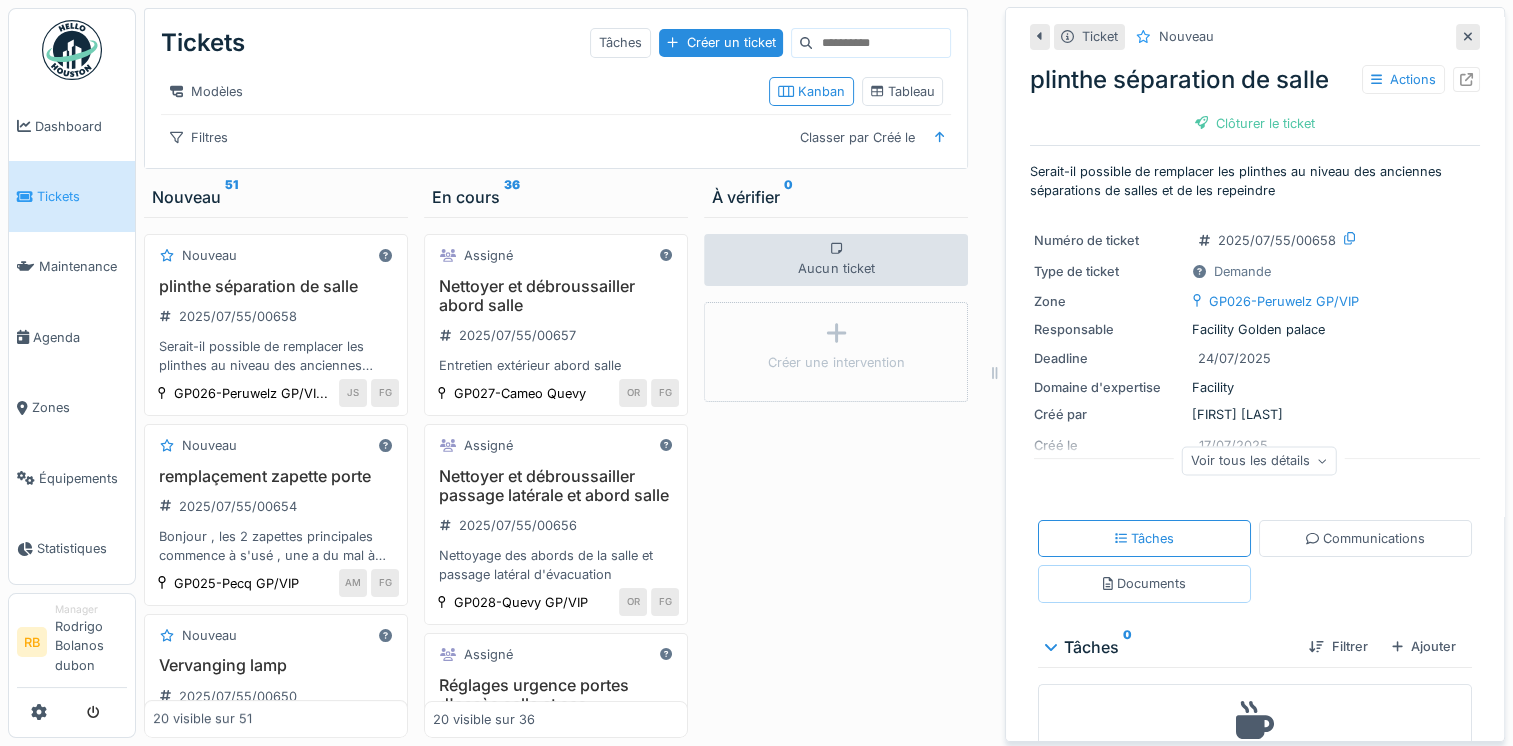 click on "Documents" at bounding box center (1144, 583) 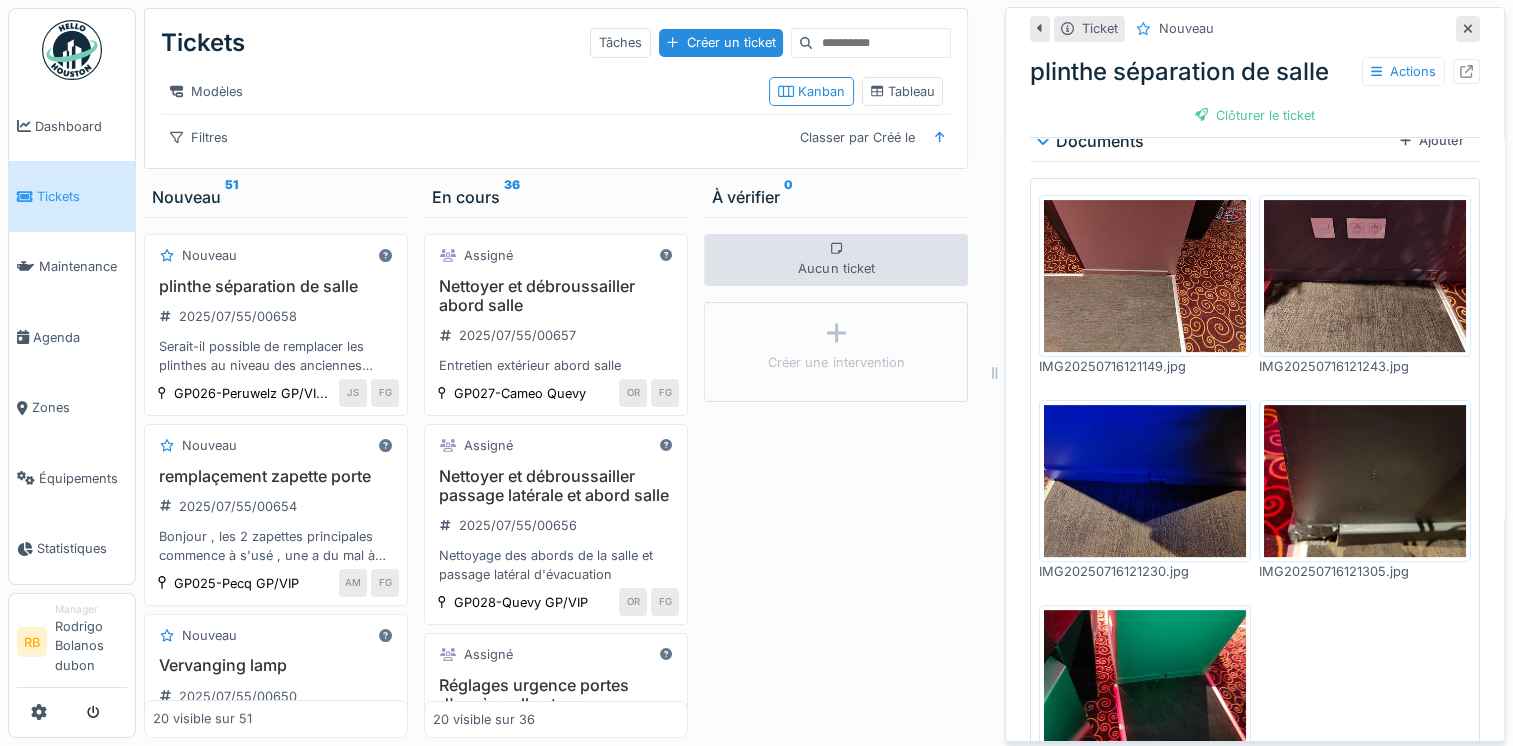 scroll, scrollTop: 505, scrollLeft: 0, axis: vertical 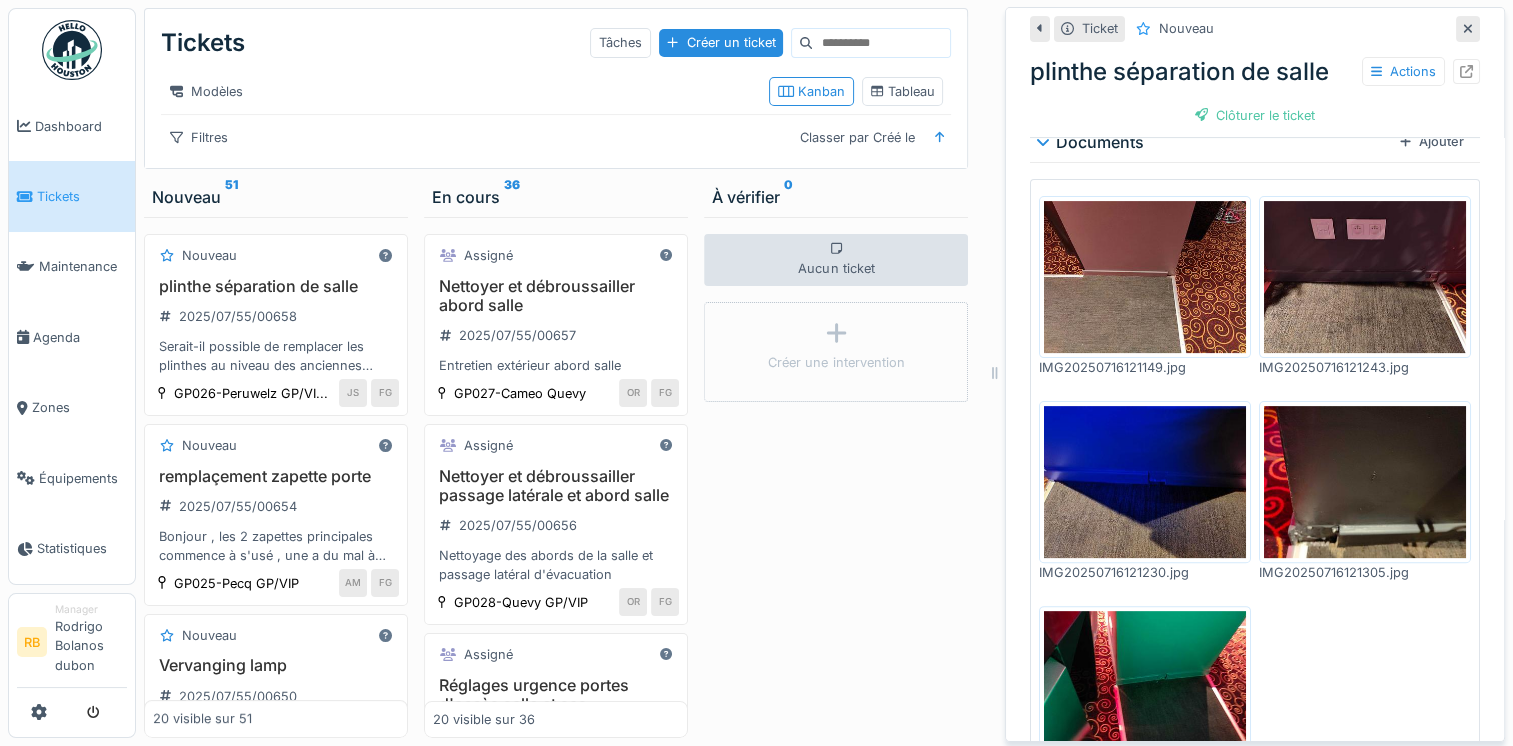 click at bounding box center [1145, 277] 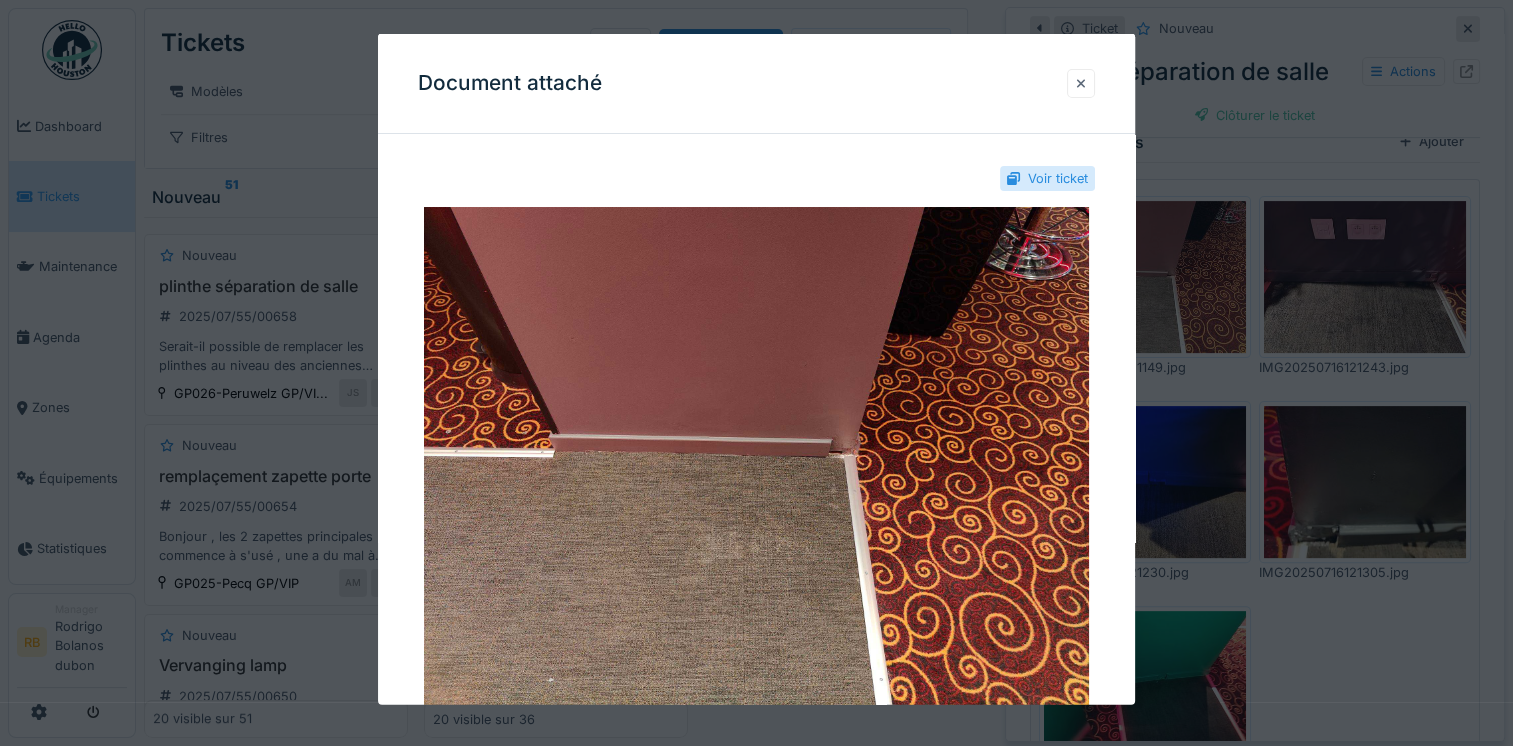 click at bounding box center [1081, 82] 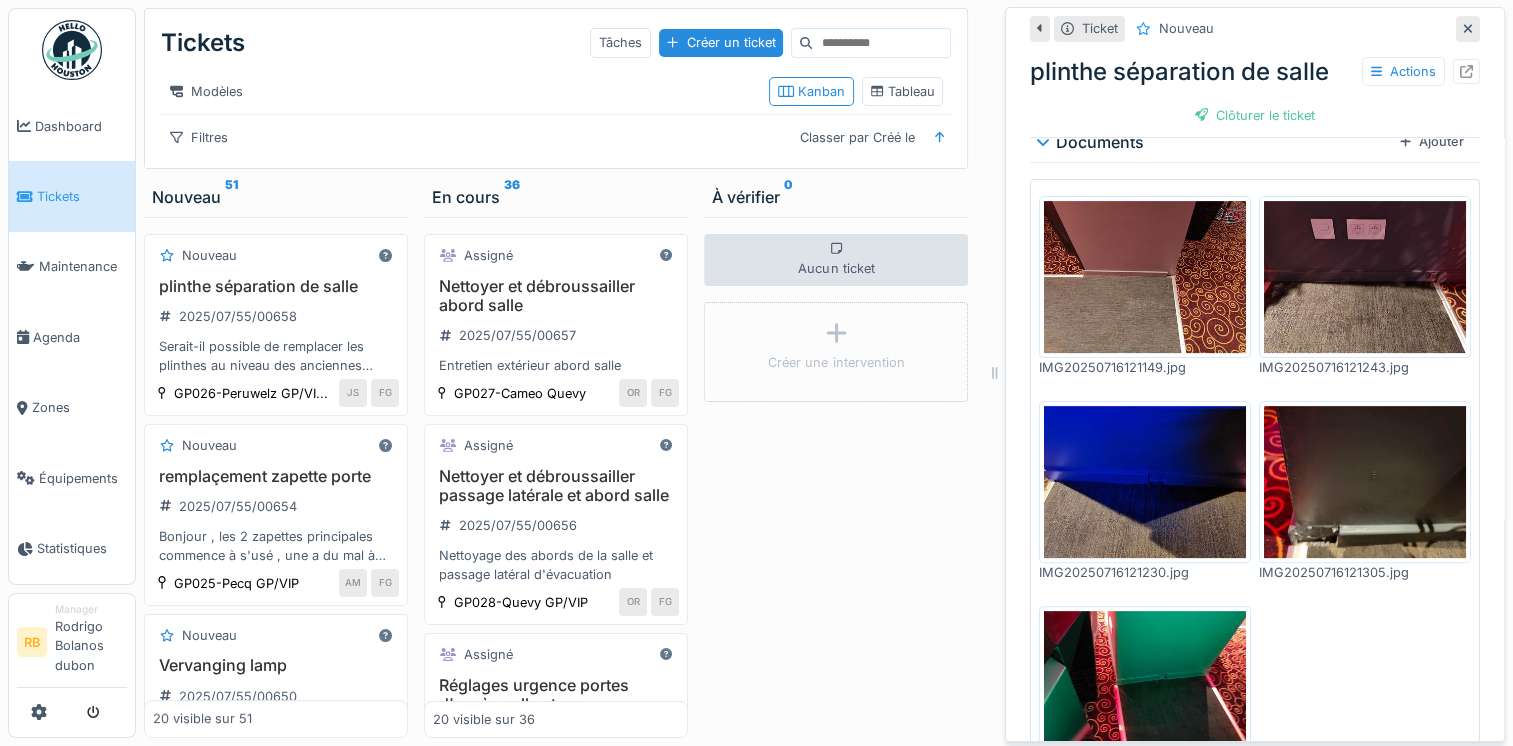click at bounding box center (1365, 277) 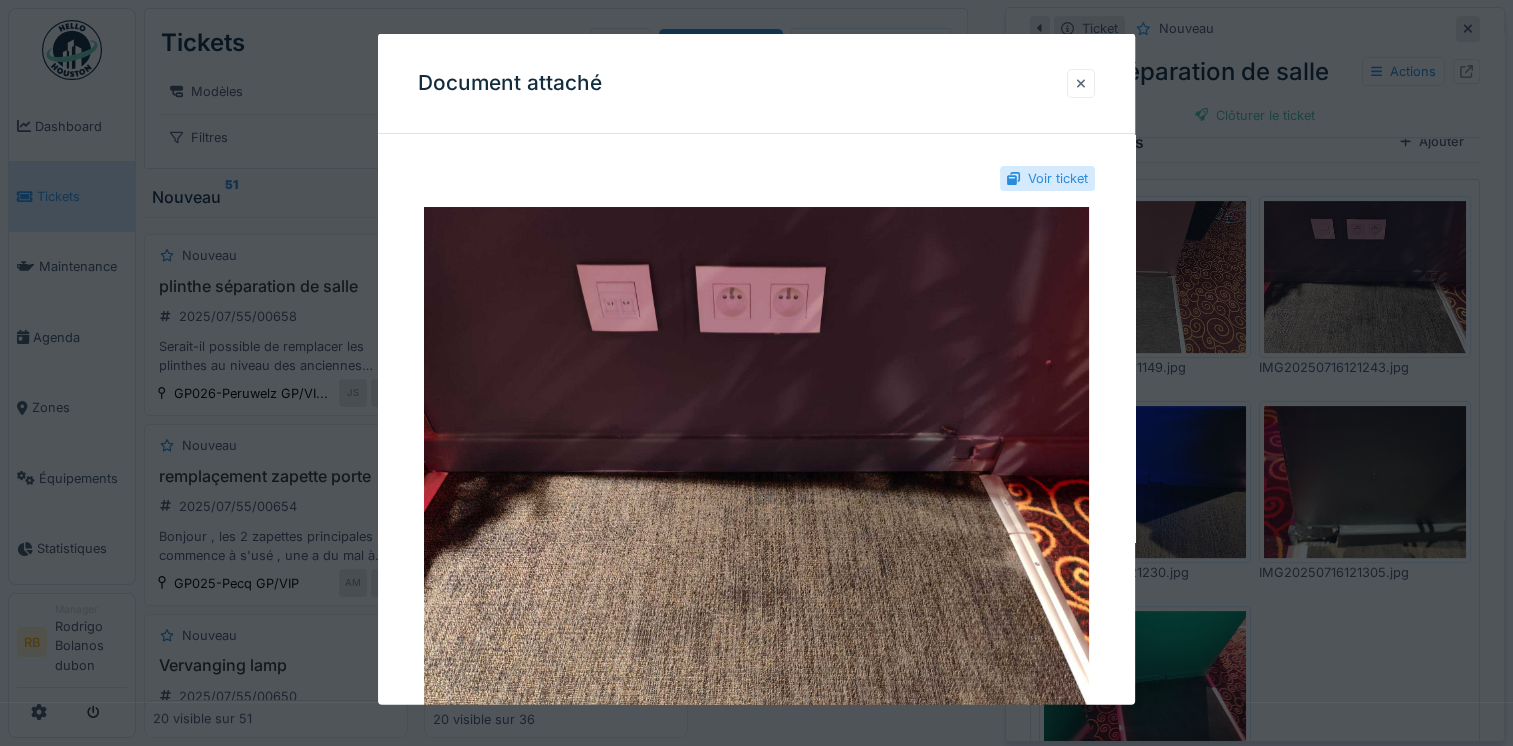 click at bounding box center [1081, 82] 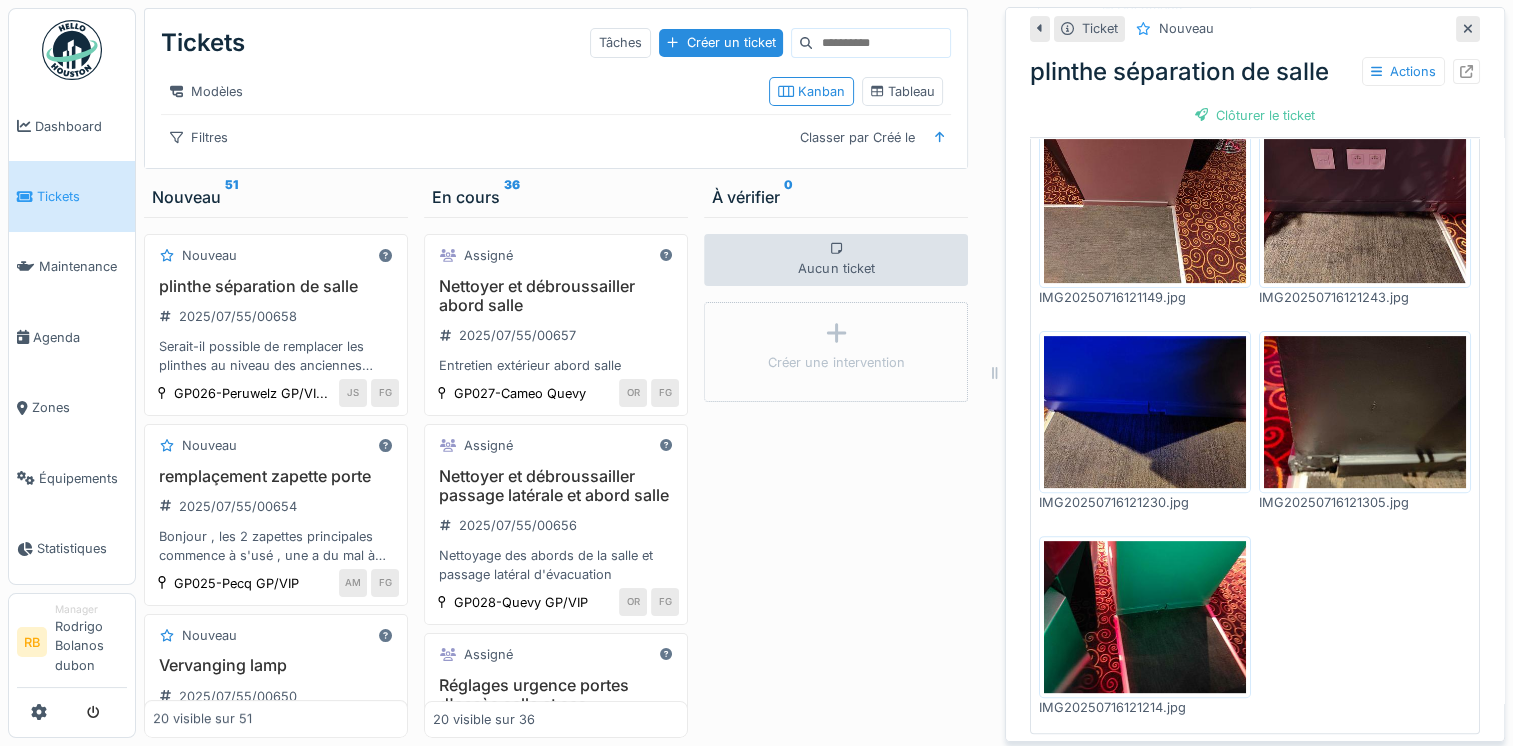 scroll, scrollTop: 574, scrollLeft: 0, axis: vertical 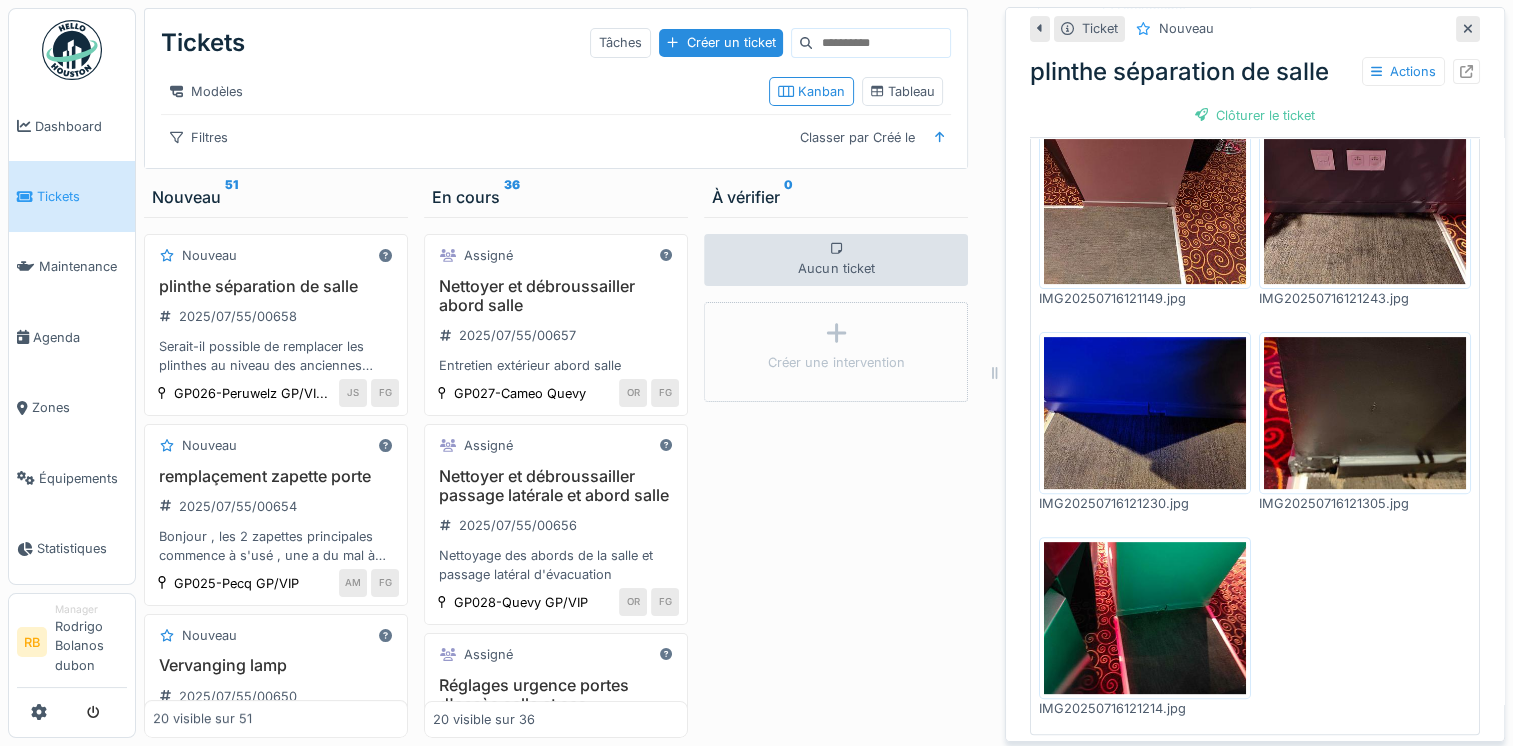 click at bounding box center (1145, 618) 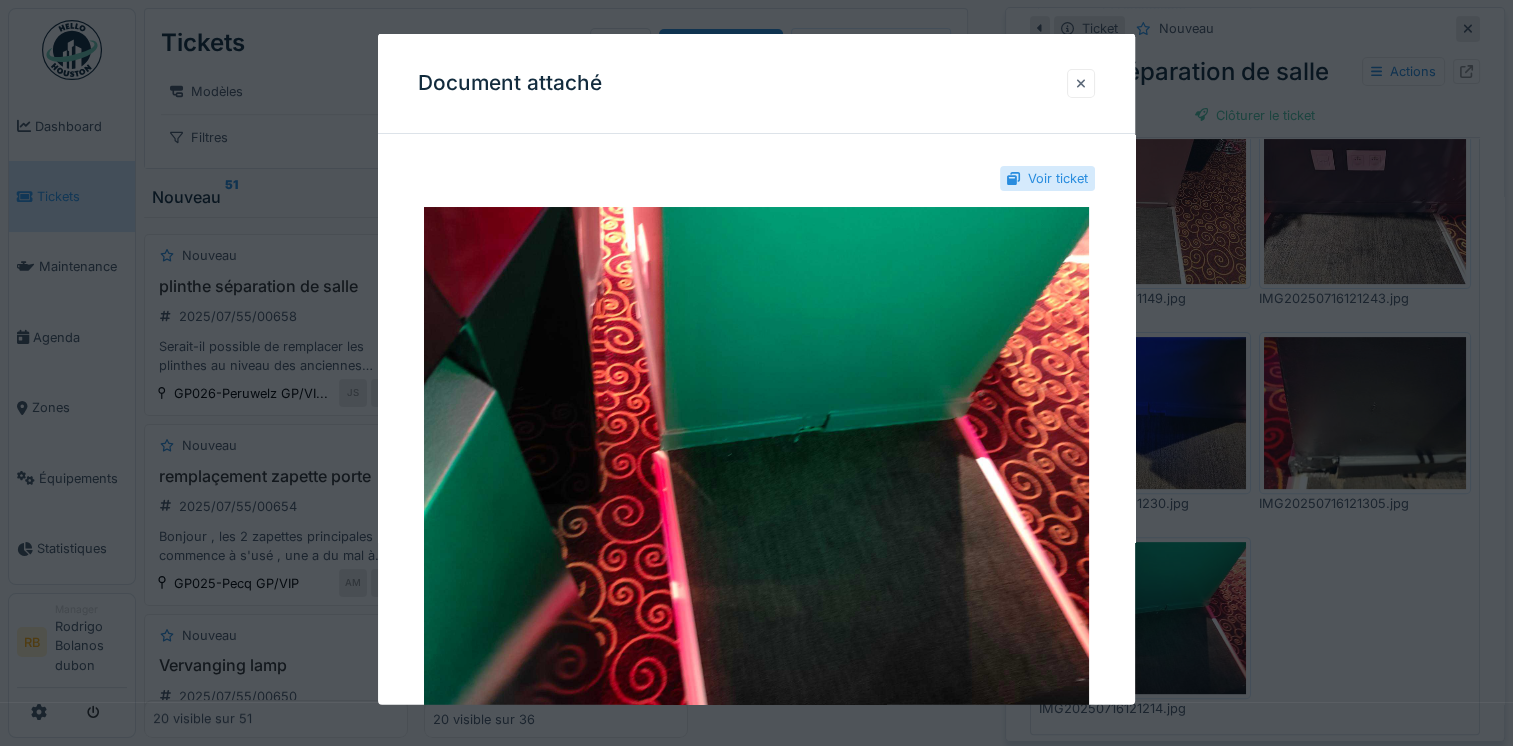 click at bounding box center [1081, 82] 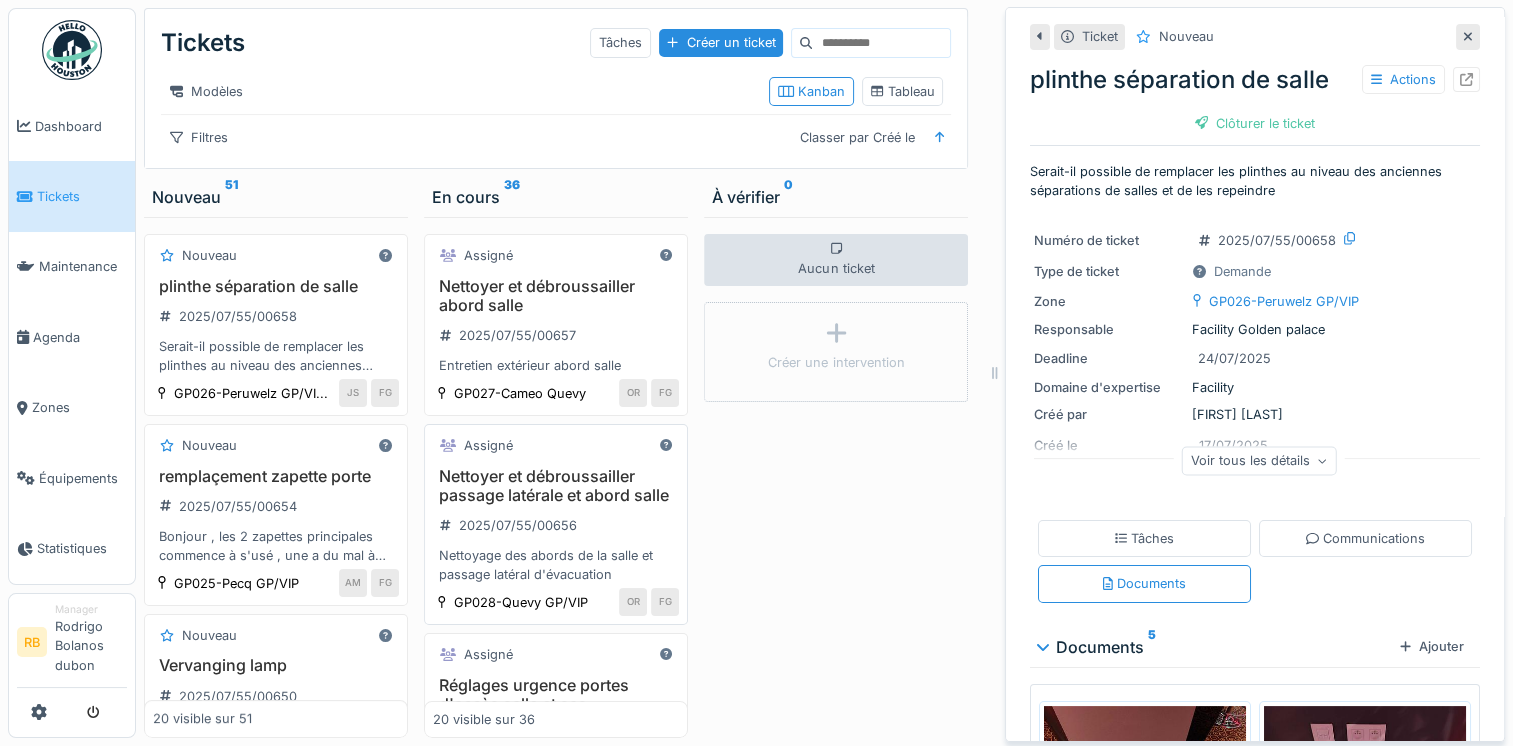 scroll, scrollTop: 0, scrollLeft: 0, axis: both 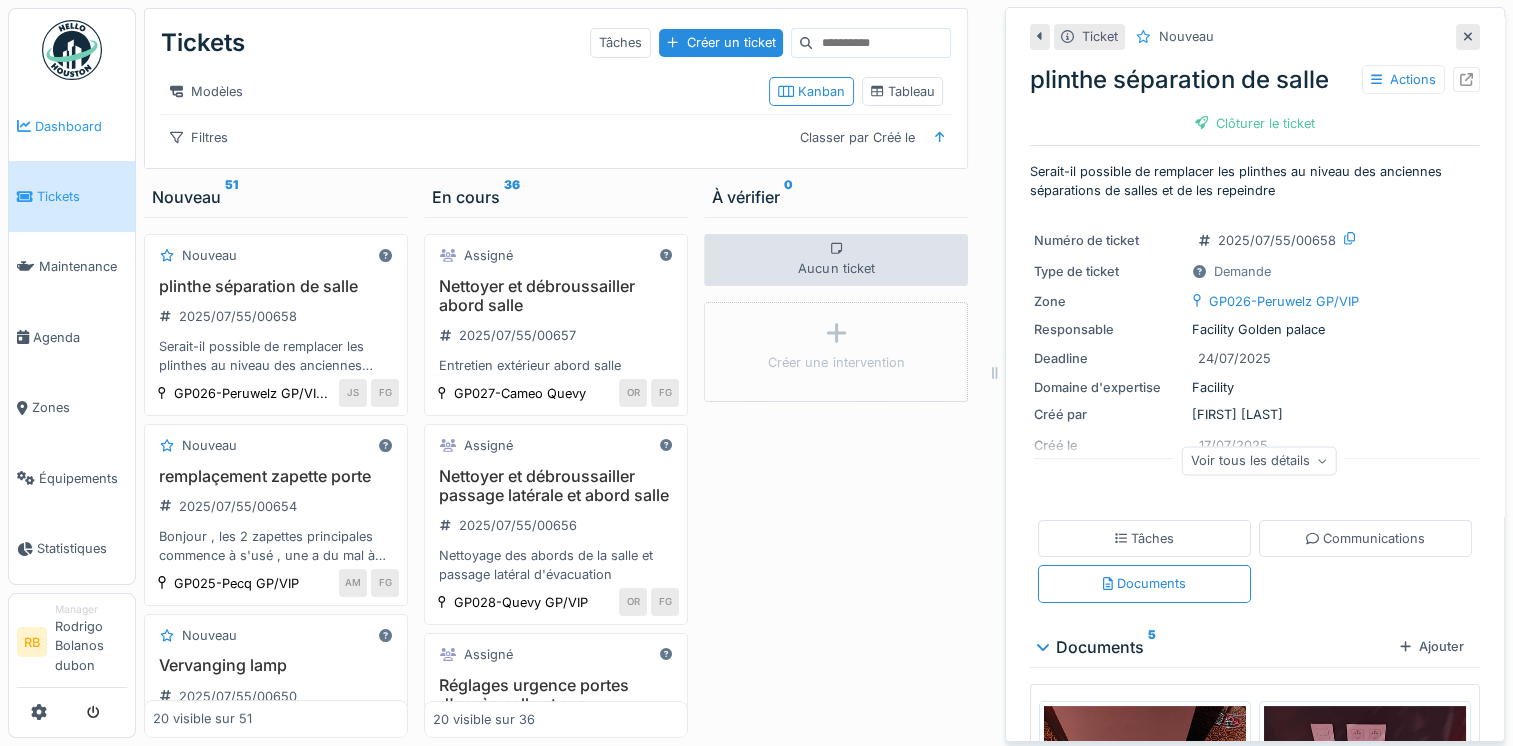 click on "Dashboard" at bounding box center [81, 126] 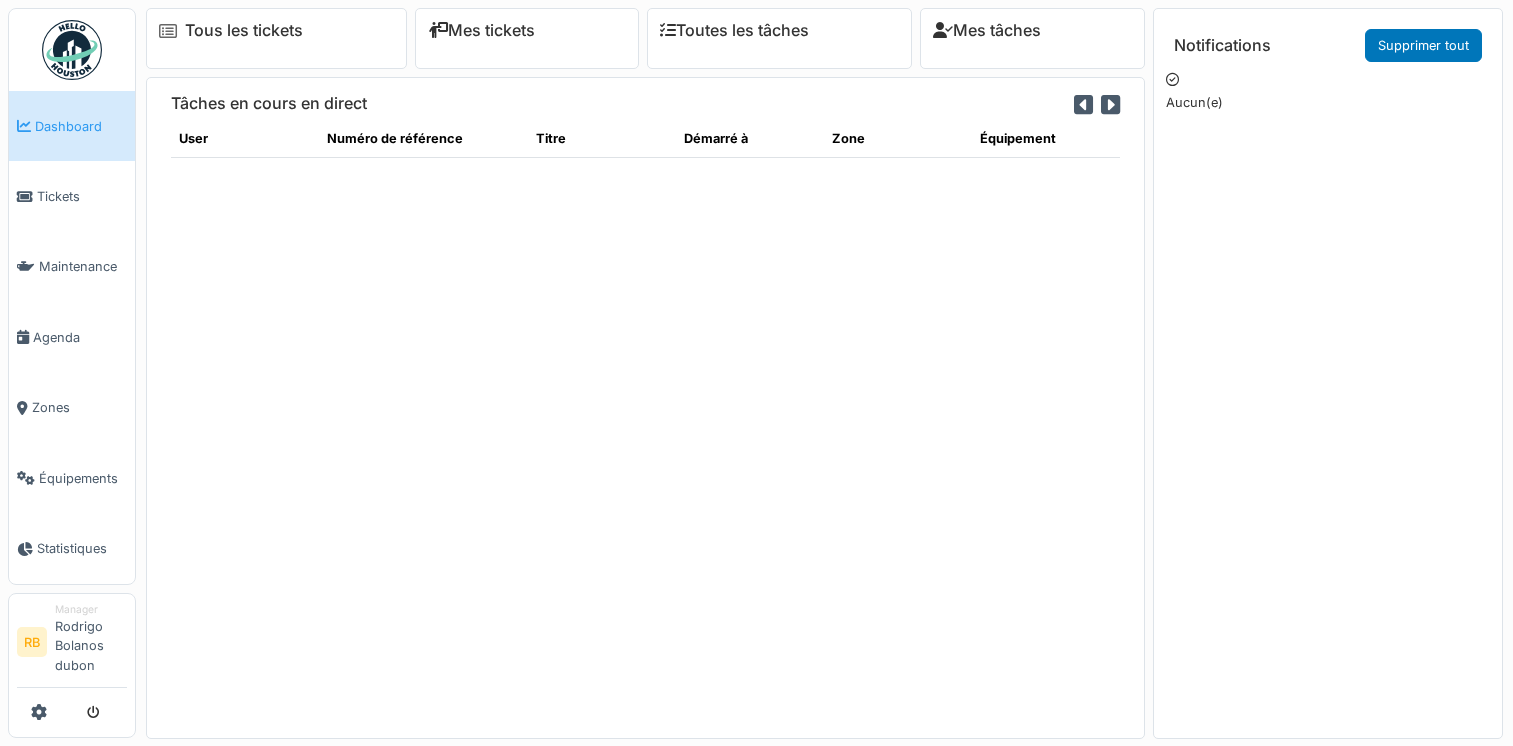 scroll, scrollTop: 0, scrollLeft: 0, axis: both 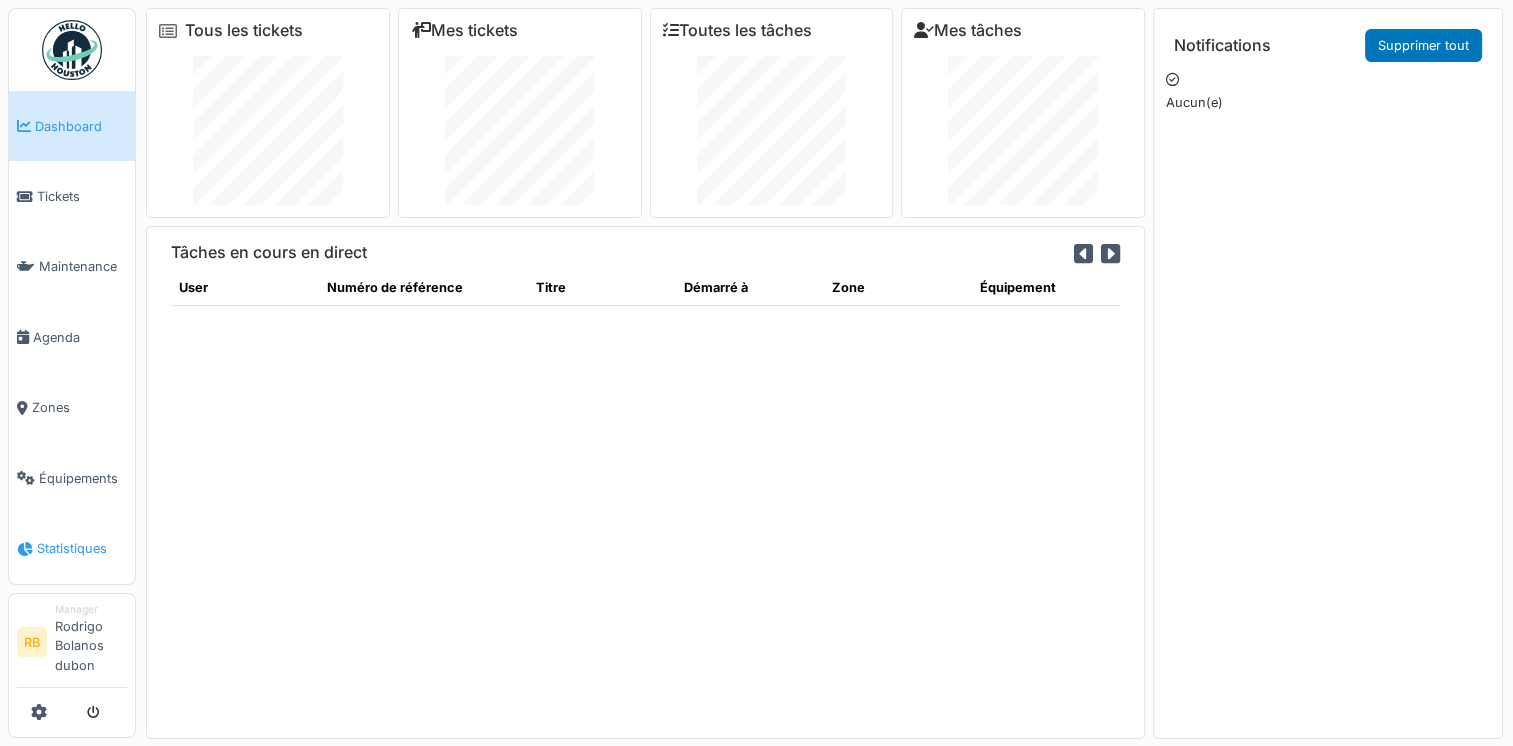 click on "Statistiques" at bounding box center [82, 548] 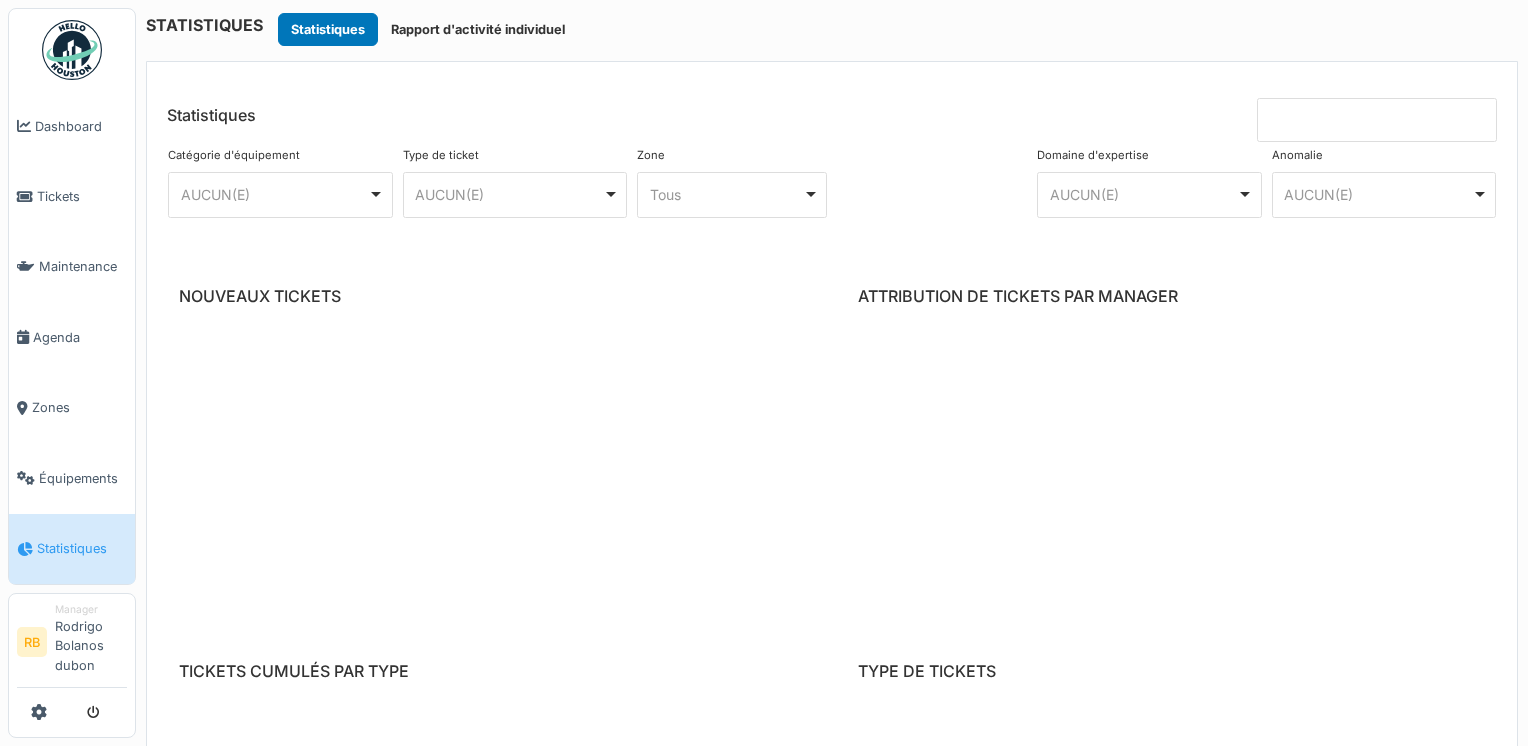 scroll, scrollTop: 0, scrollLeft: 0, axis: both 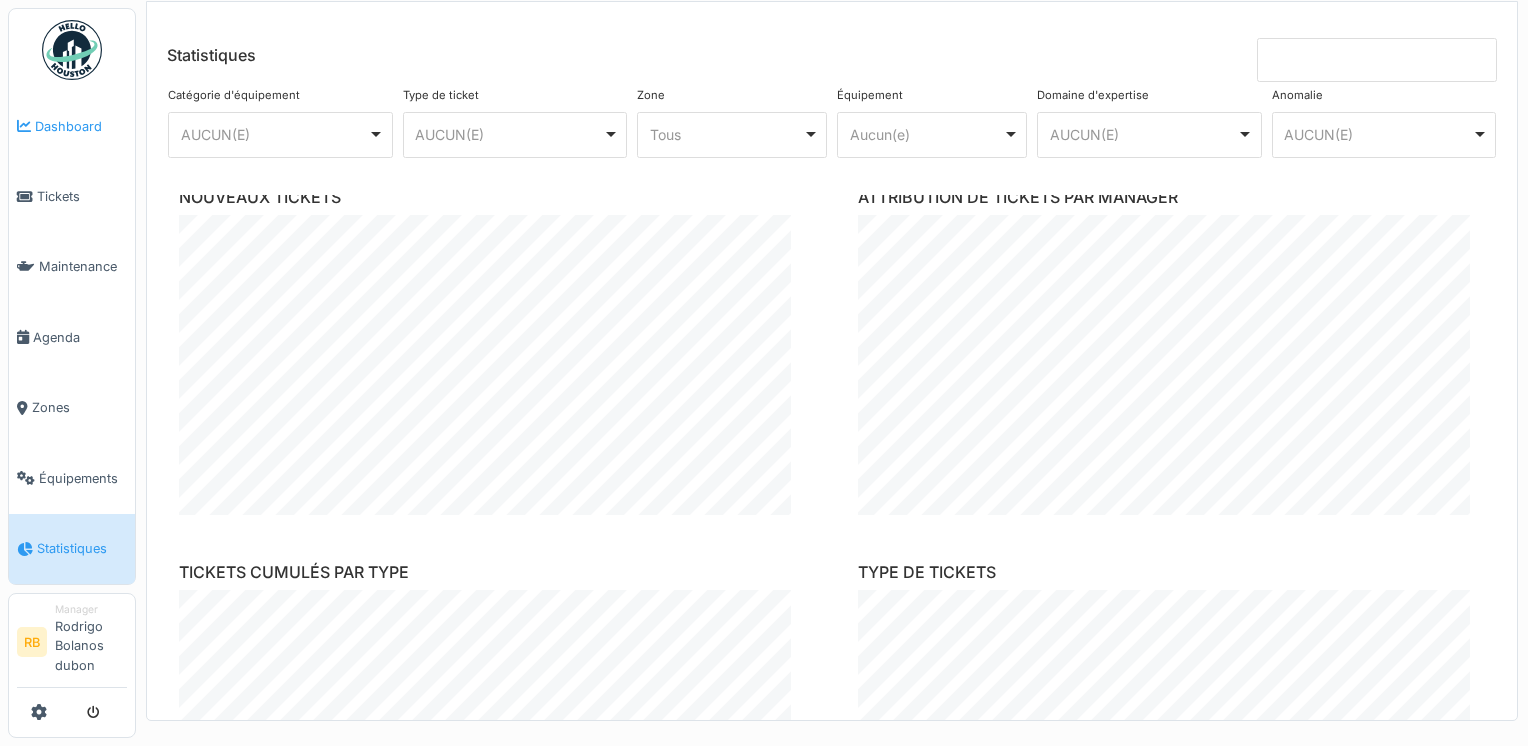 click on "Dashboard" at bounding box center (72, 126) 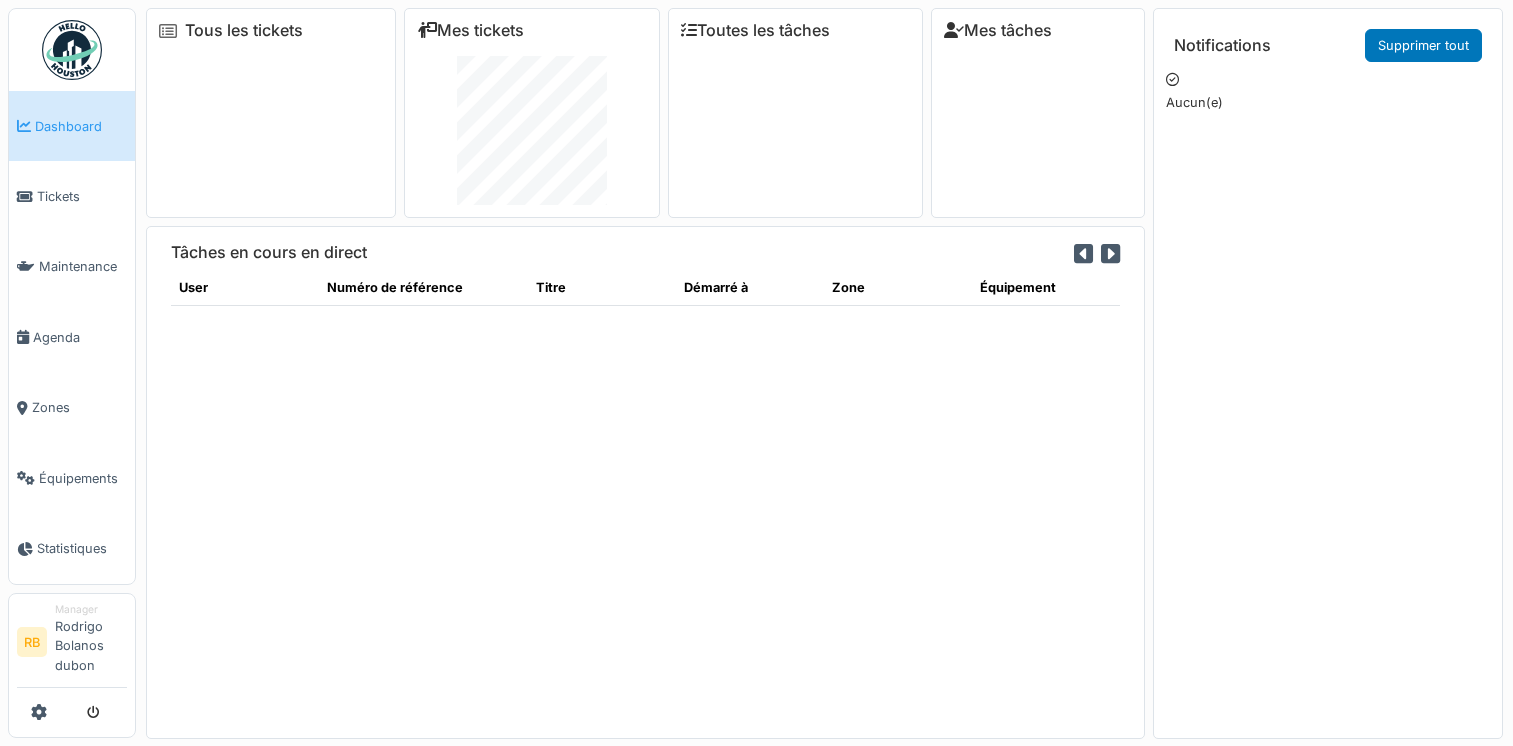 scroll, scrollTop: 0, scrollLeft: 0, axis: both 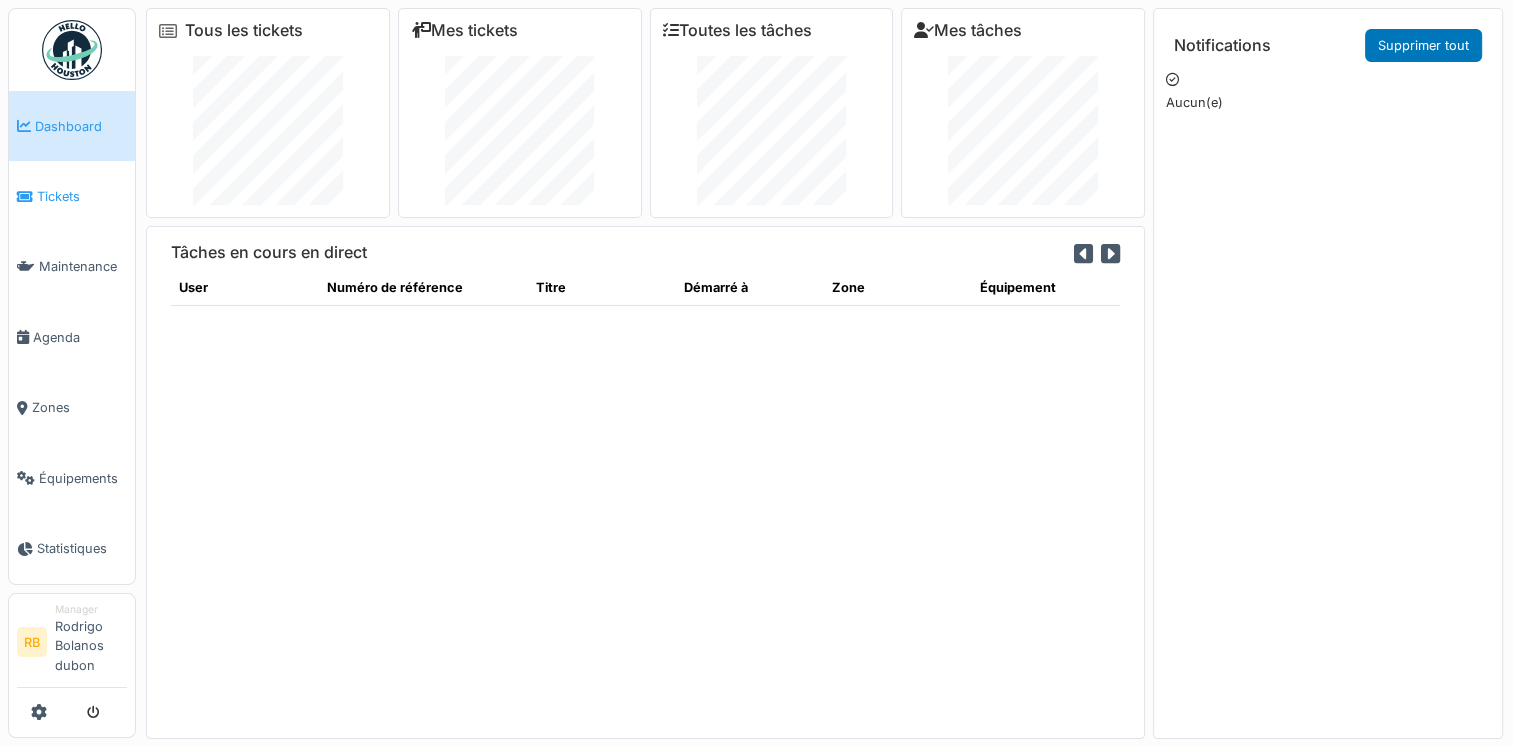 click on "Tickets" at bounding box center (72, 196) 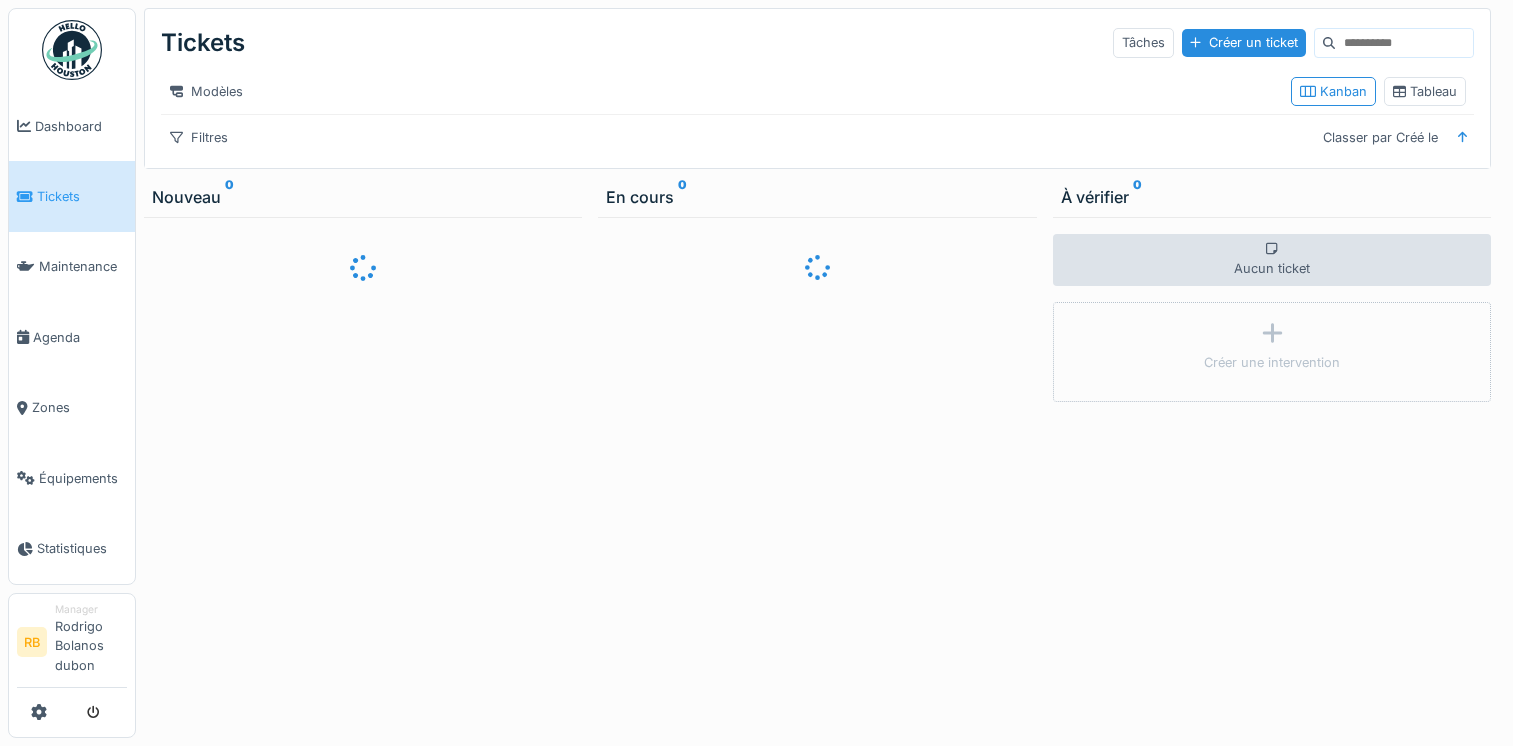 scroll, scrollTop: 0, scrollLeft: 0, axis: both 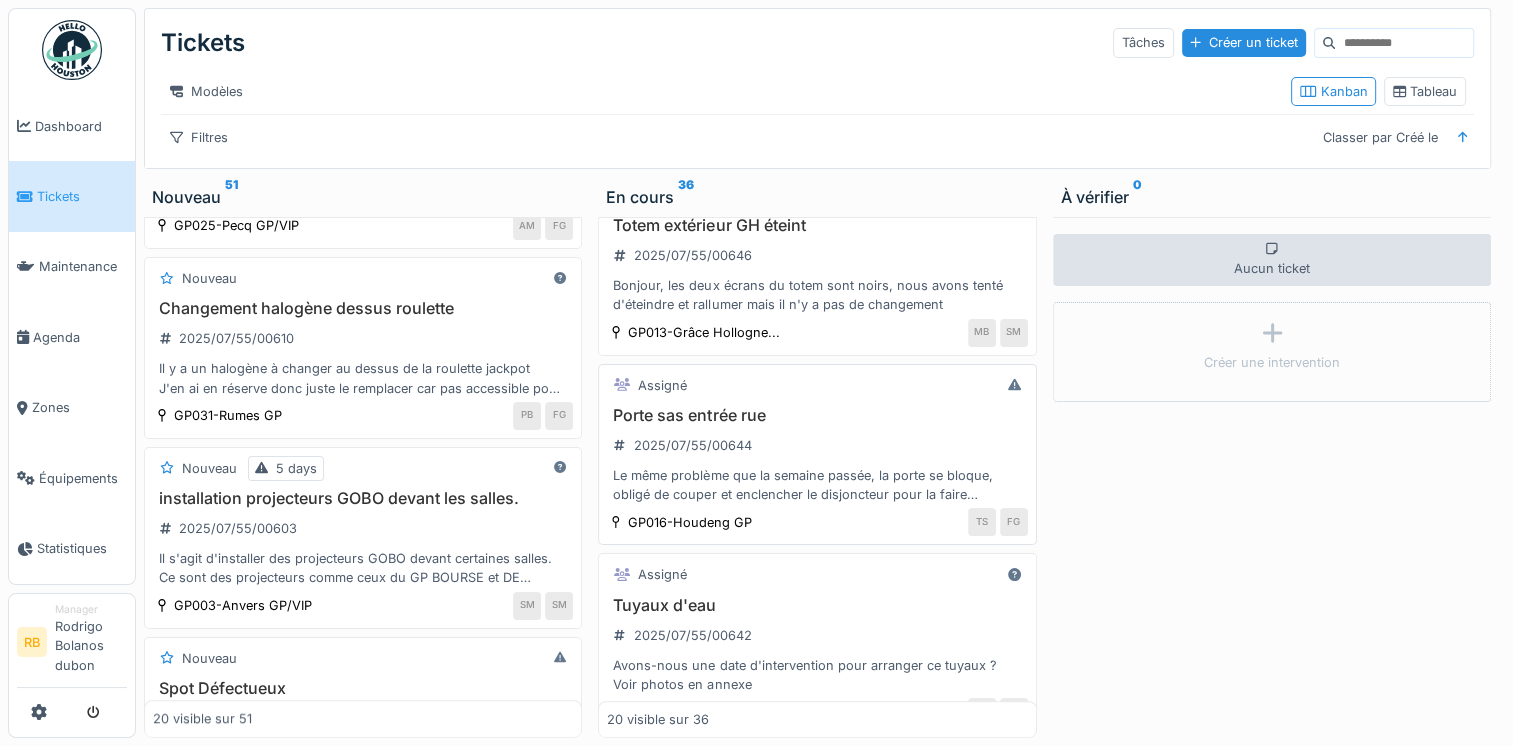 click on "Porte sas entrée rue" at bounding box center [817, 415] 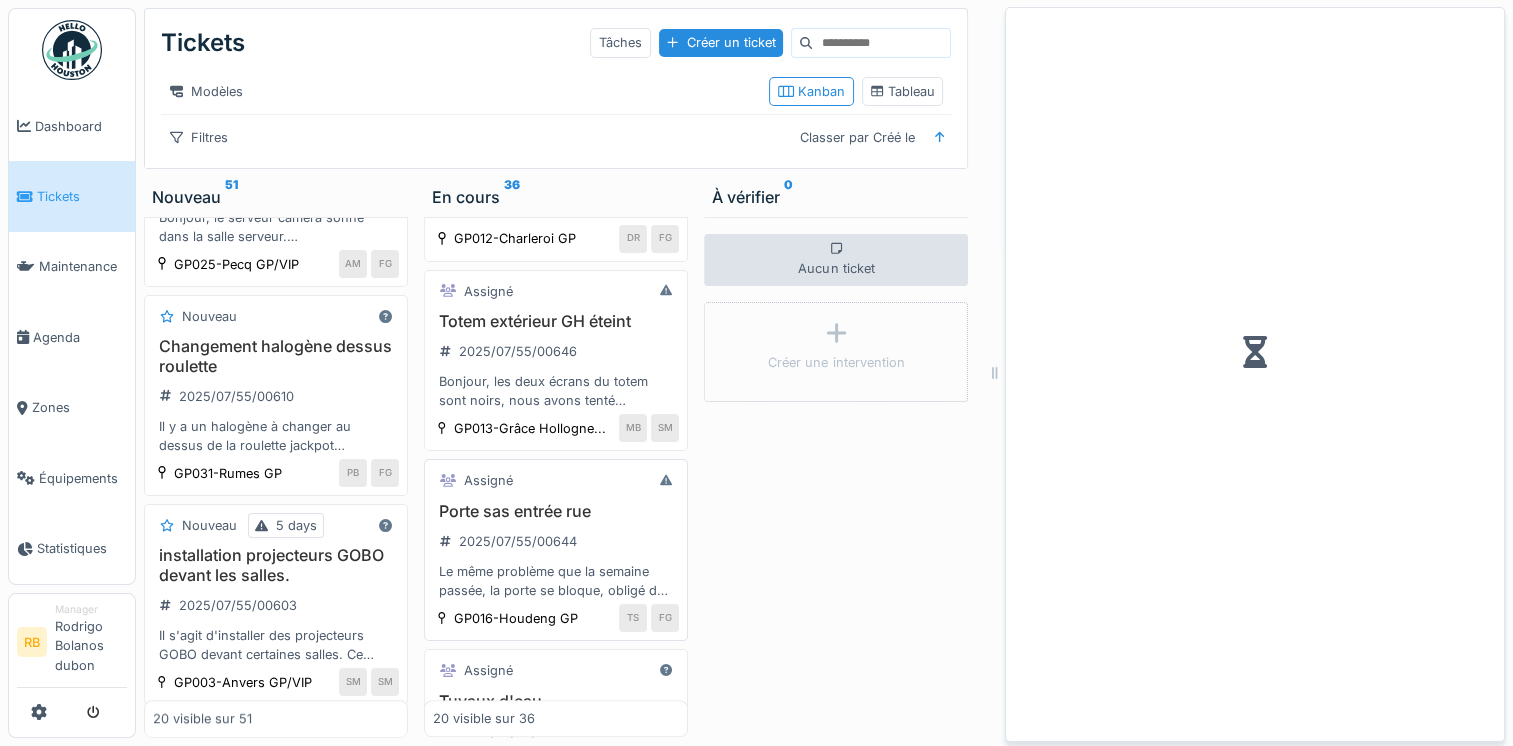 scroll, scrollTop: 1400, scrollLeft: 0, axis: vertical 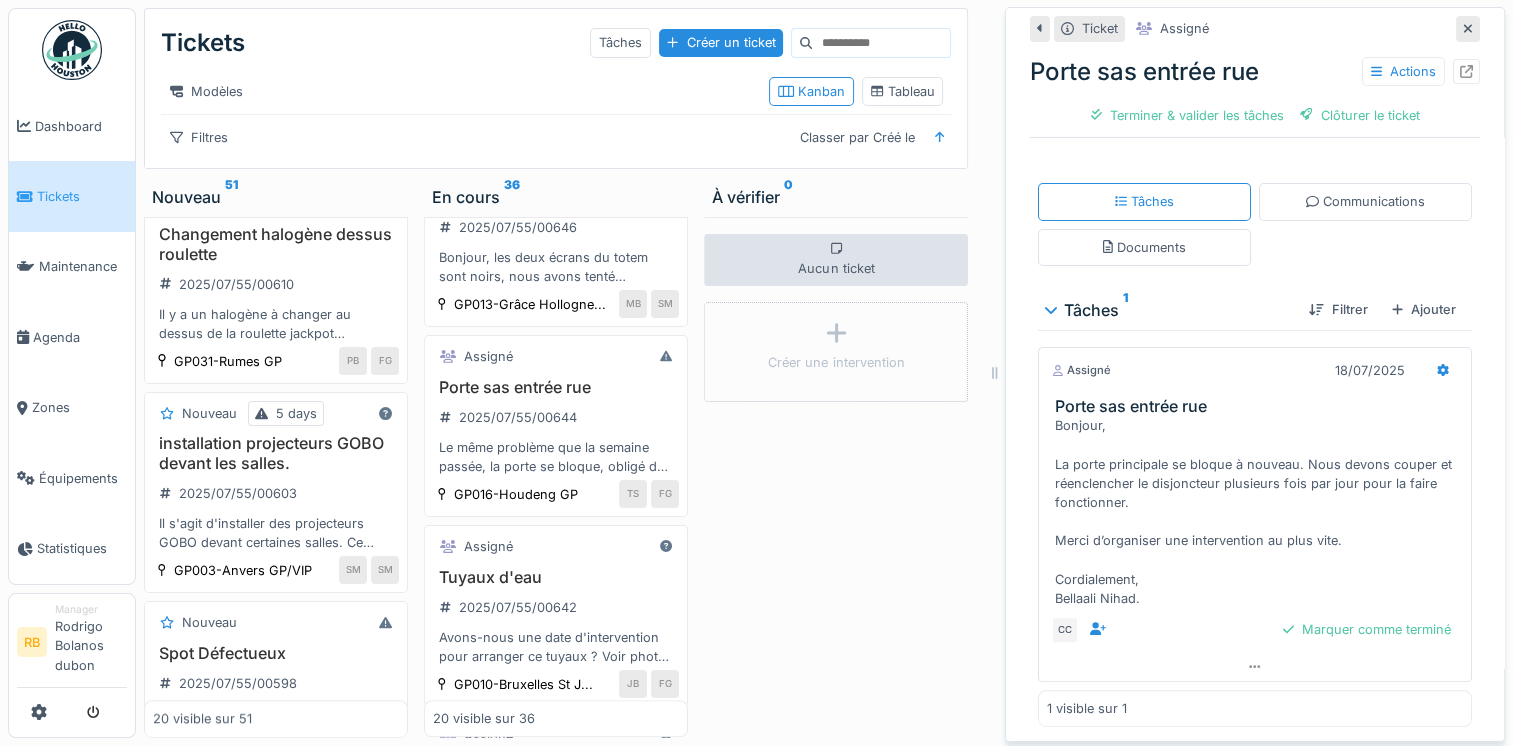 click on "Tâches   Communications   Documents" at bounding box center [1255, 224] 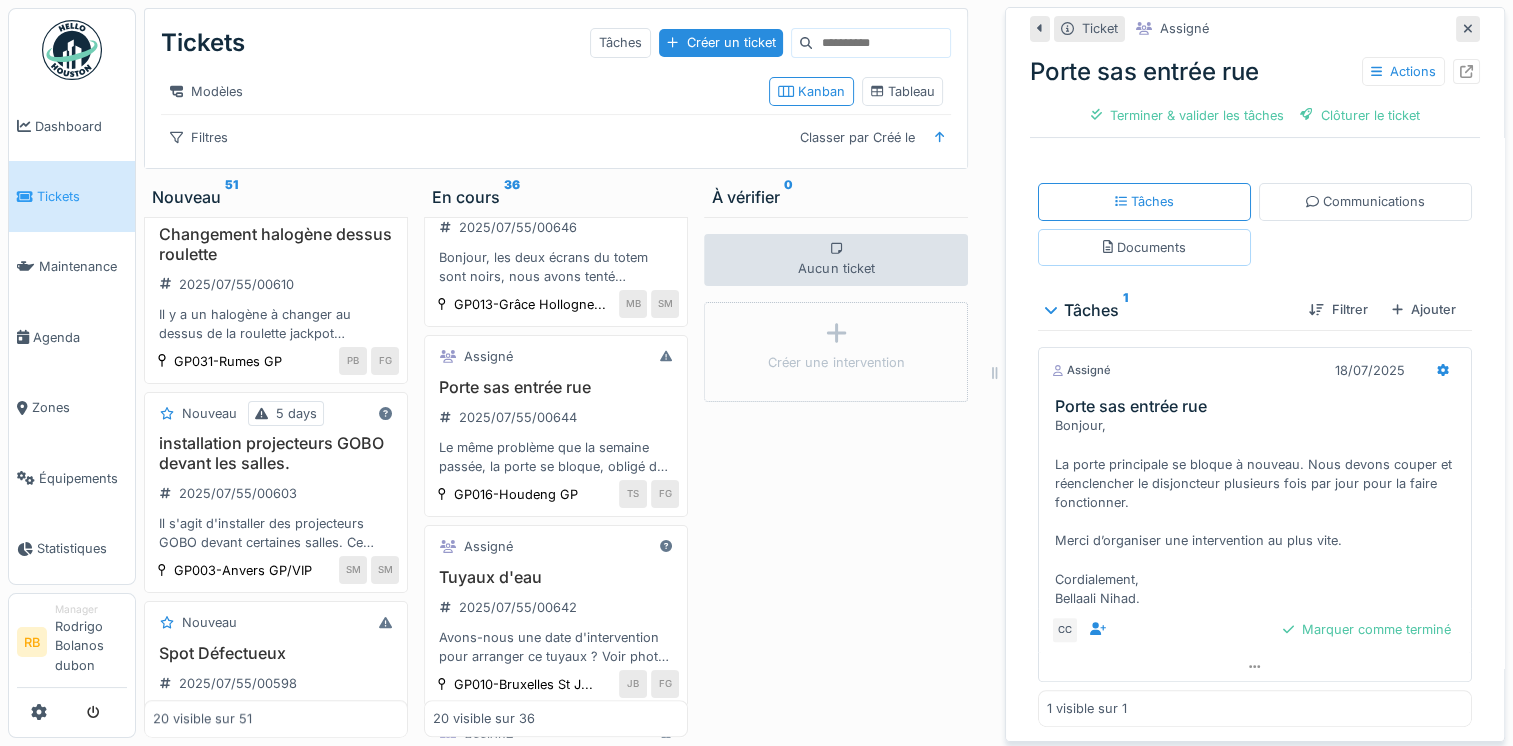 click on "Documents" at bounding box center (1144, 247) 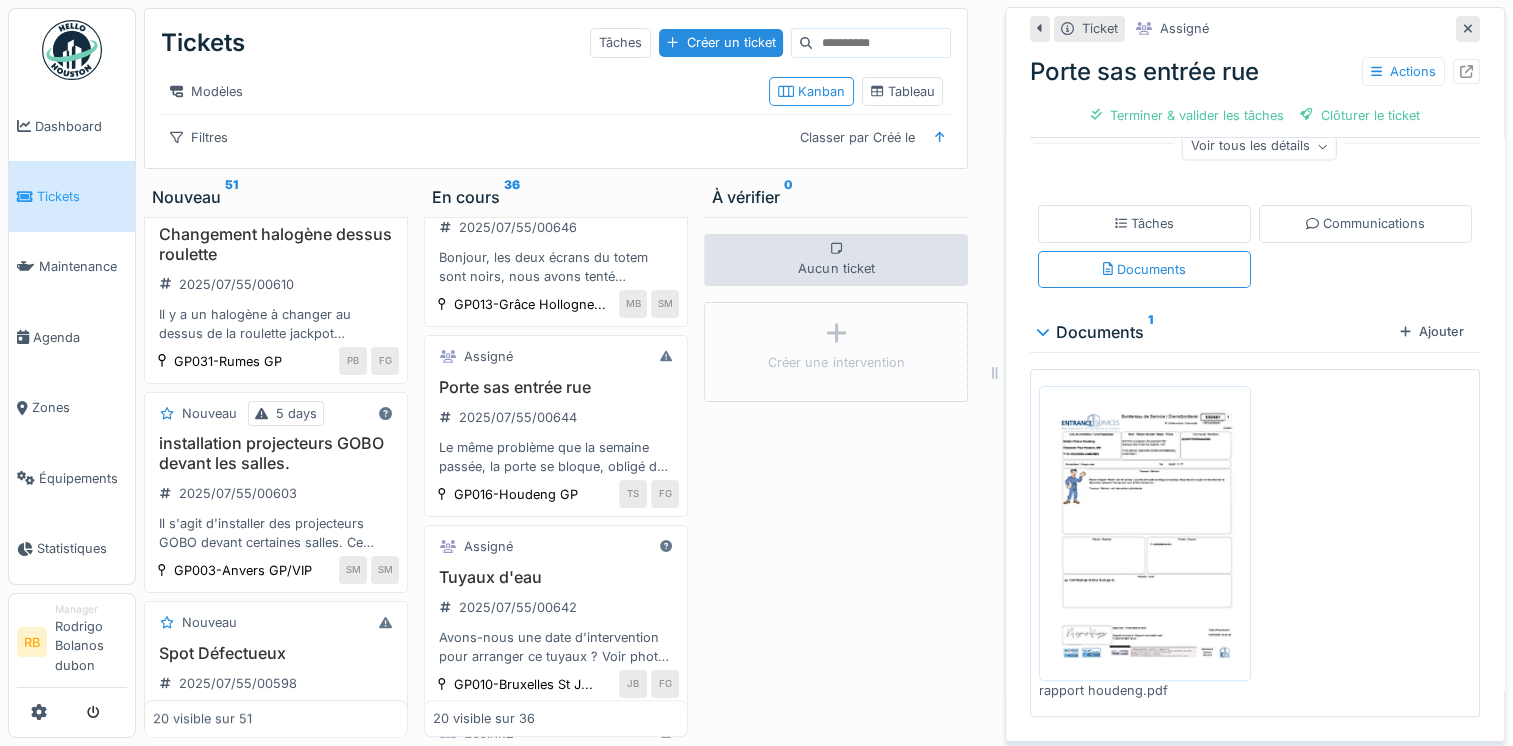 scroll, scrollTop: 15, scrollLeft: 0, axis: vertical 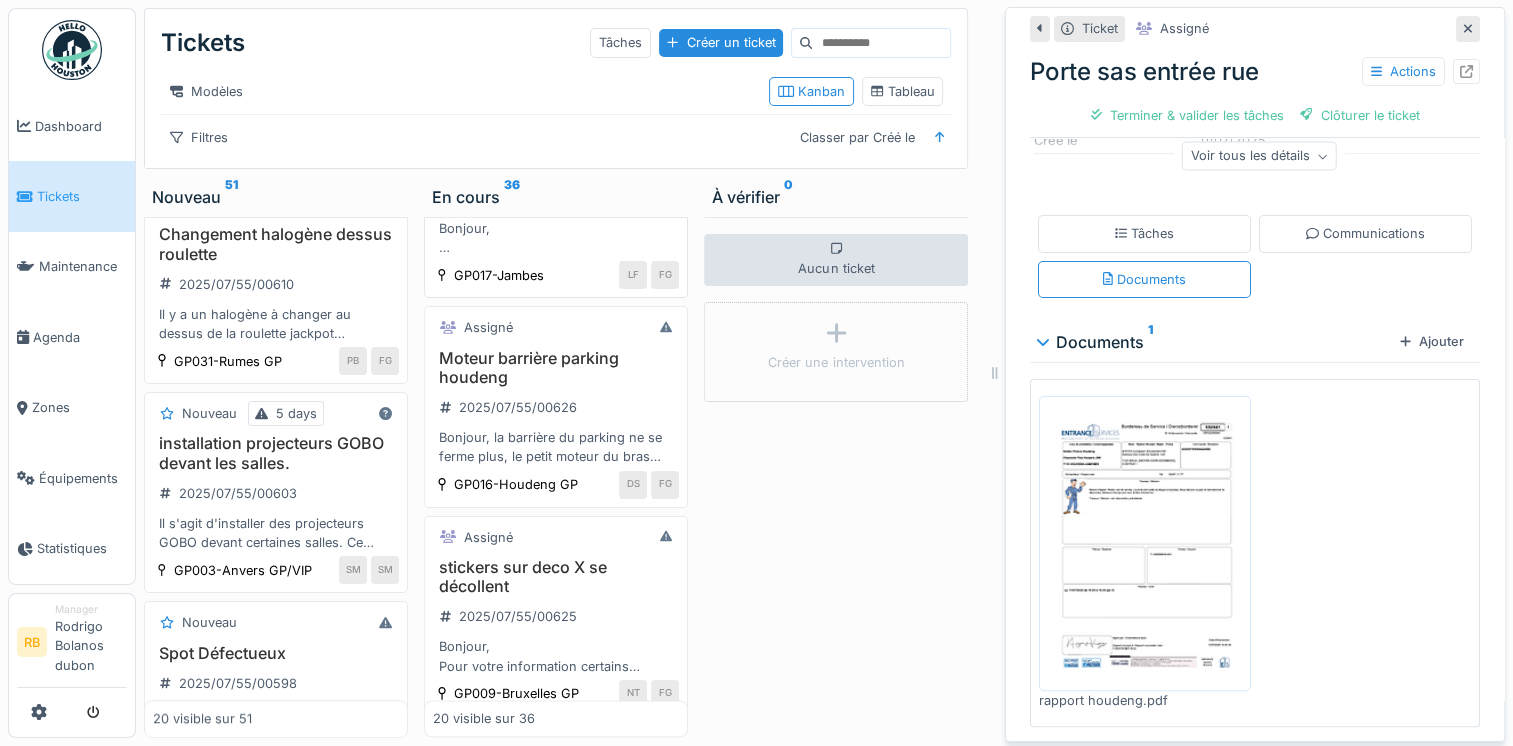 click on "Infiltration cave Jambes forte pluie 2025/07/55/00623 Bonjour,
En cas de fortes pluies, de l’eau s’infiltre dans la cave du GP Jambes par la porte située au fond de celle-ci. Bien que l’eau ne s’accumule pas, le tapis se retrouve imbibé d’humidité et met du temps à sécher, ce qui entraîne l’apparition de mauvaises odeurs et de moisissures.
Bàv" at bounding box center [556, 199] 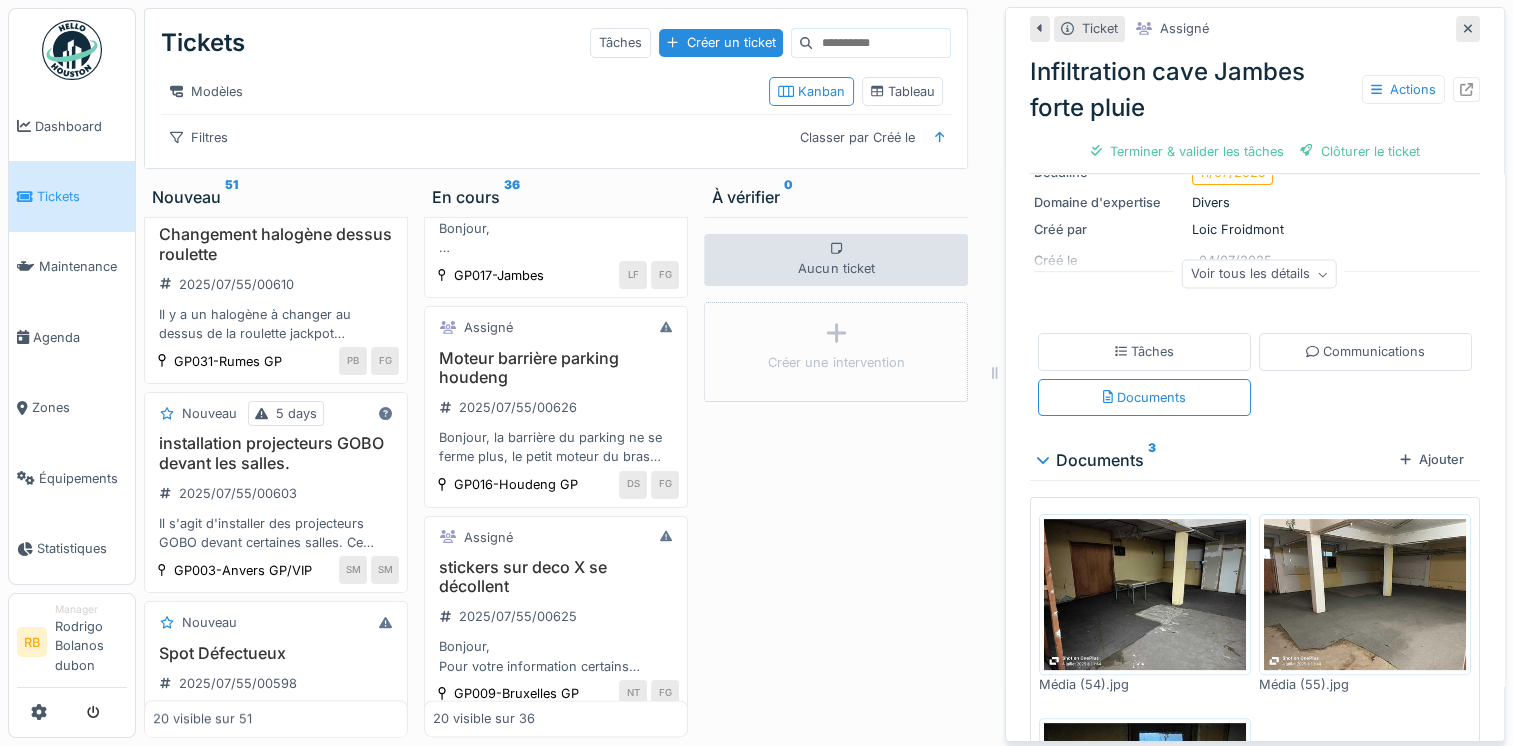 scroll, scrollTop: 356, scrollLeft: 0, axis: vertical 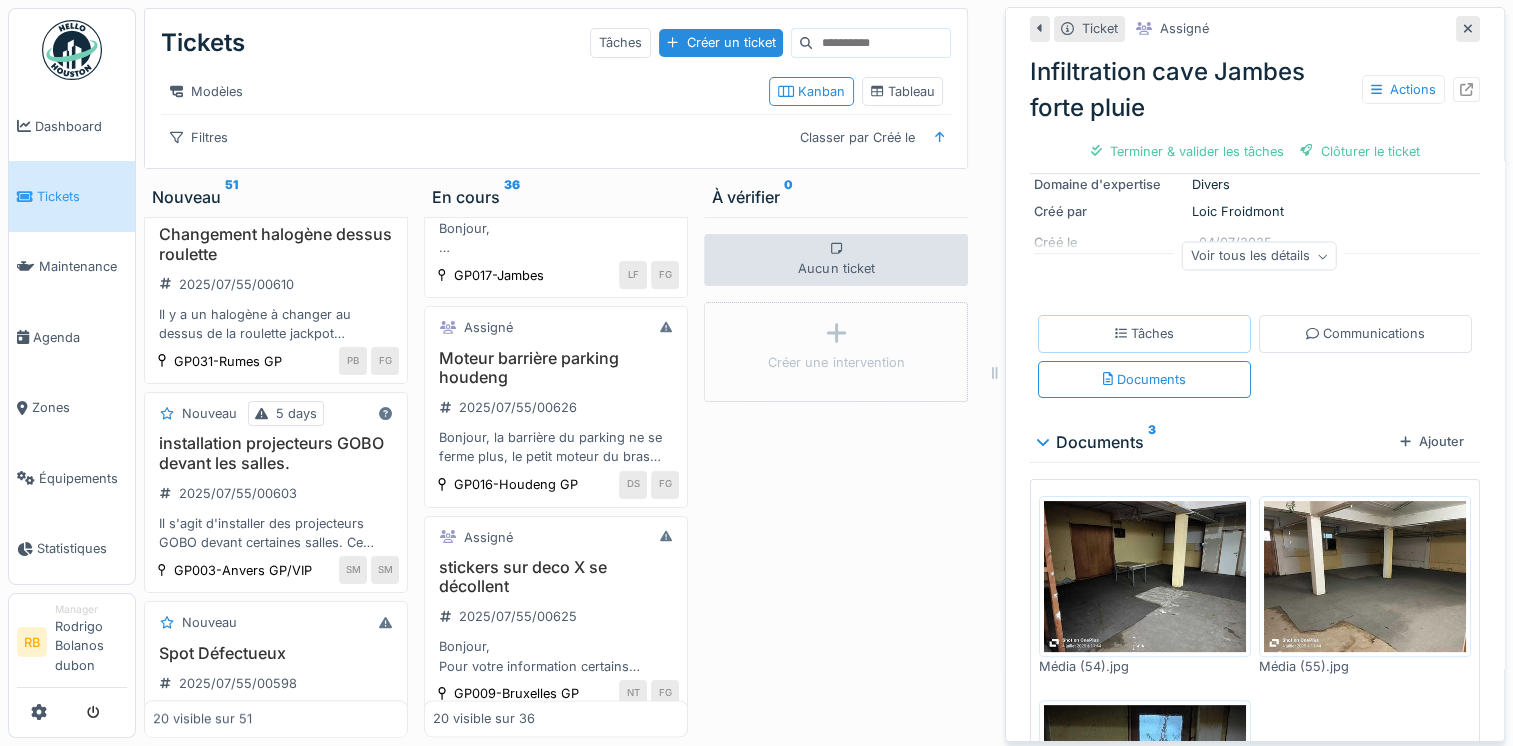 click on "Tâches" at bounding box center [1144, 333] 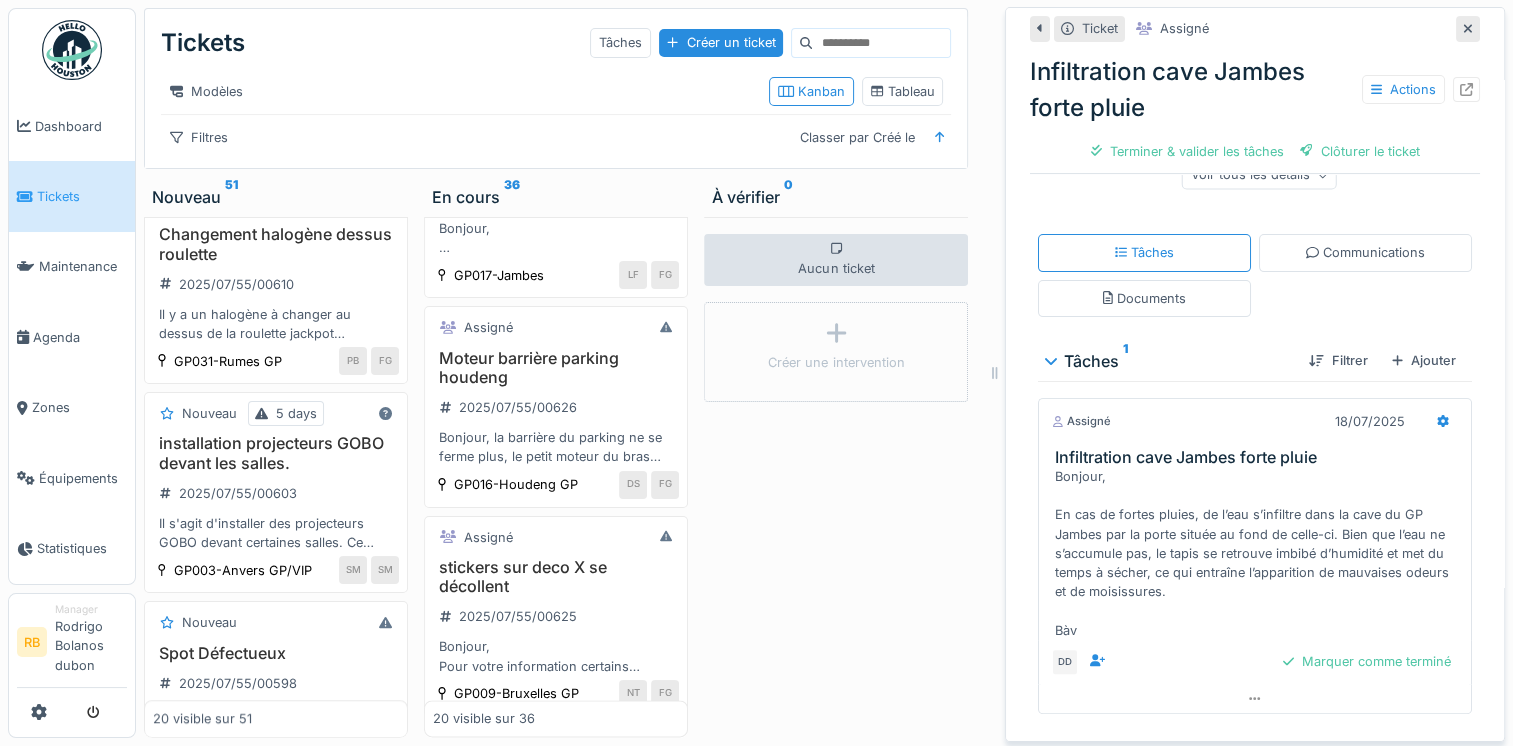 scroll, scrollTop: 469, scrollLeft: 0, axis: vertical 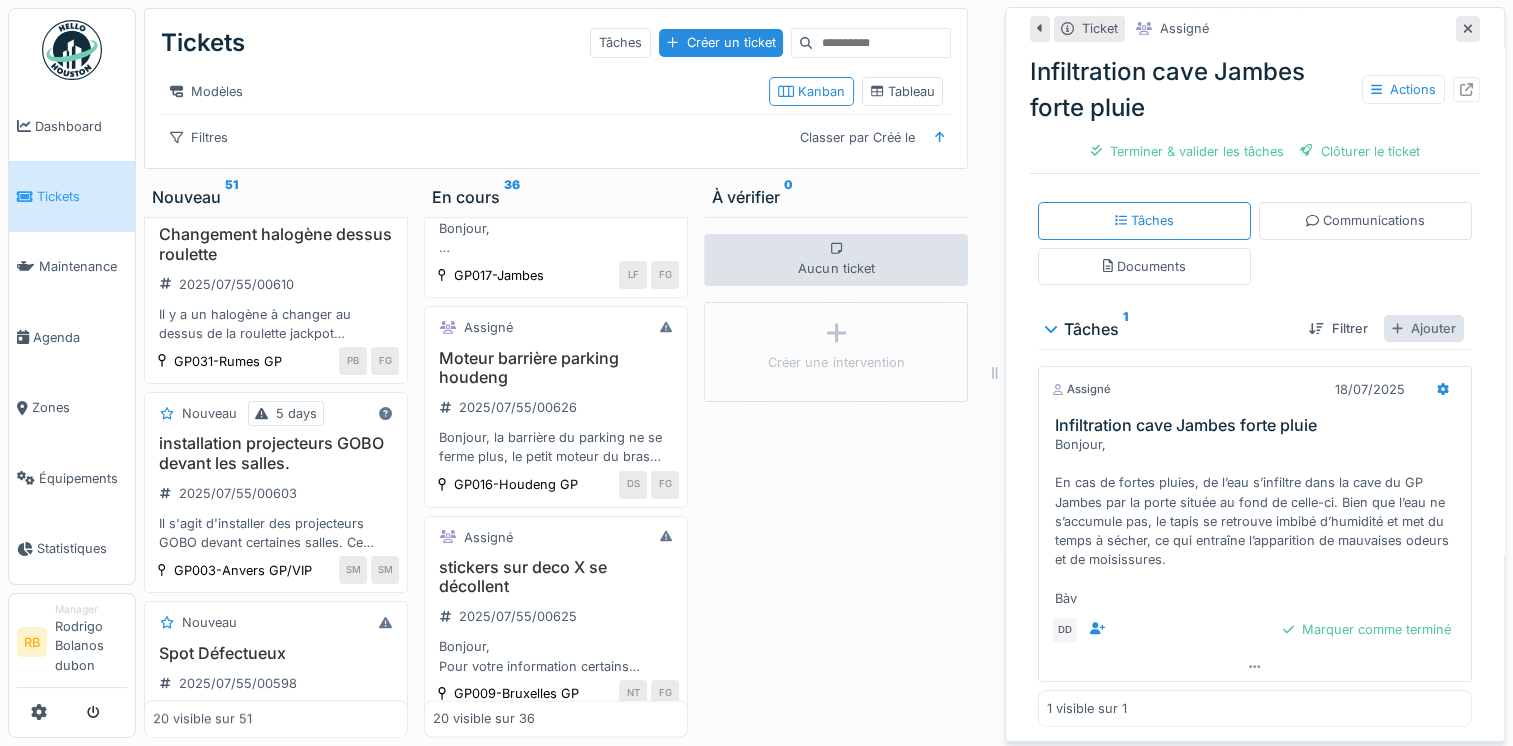 click on "Ajouter" at bounding box center (1424, 328) 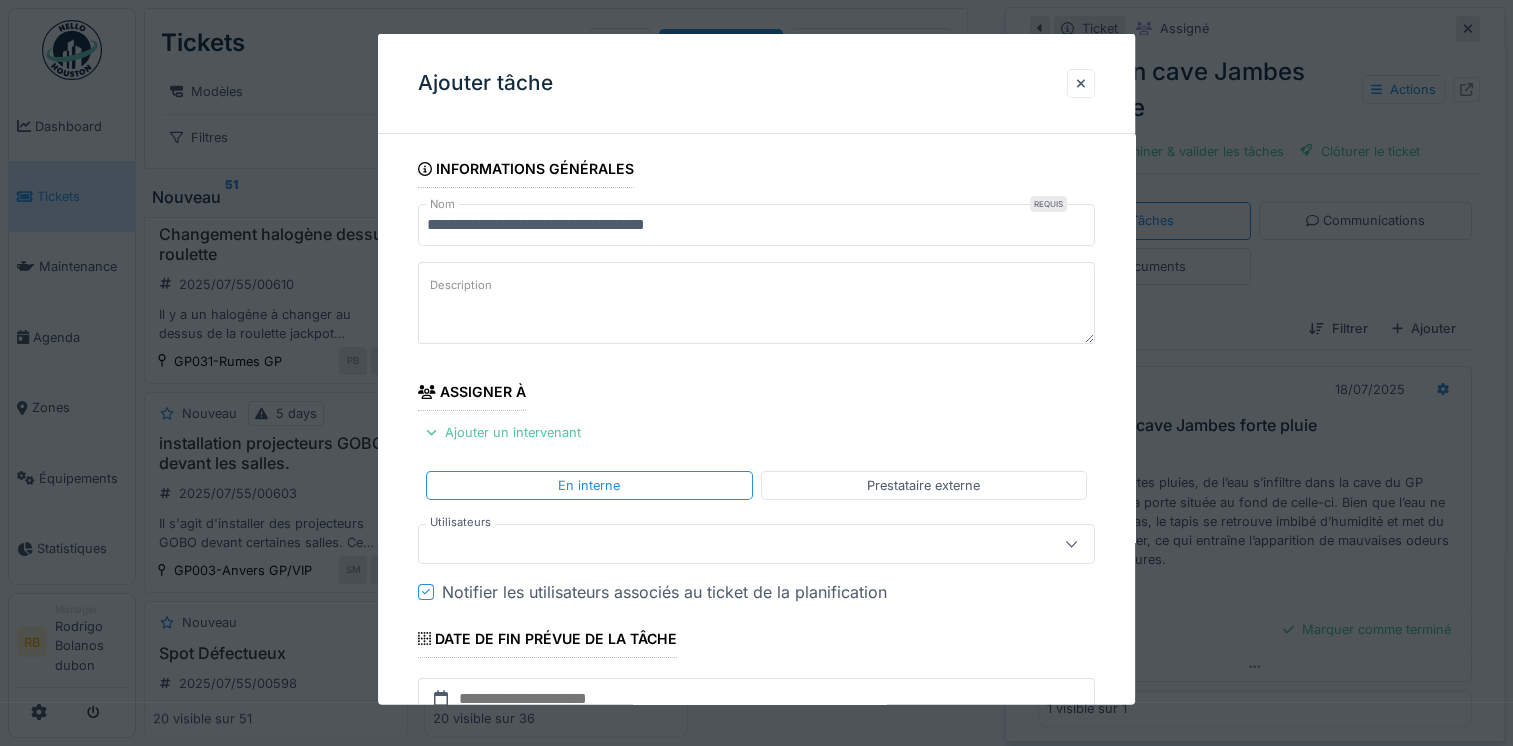 click at bounding box center (722, 543) 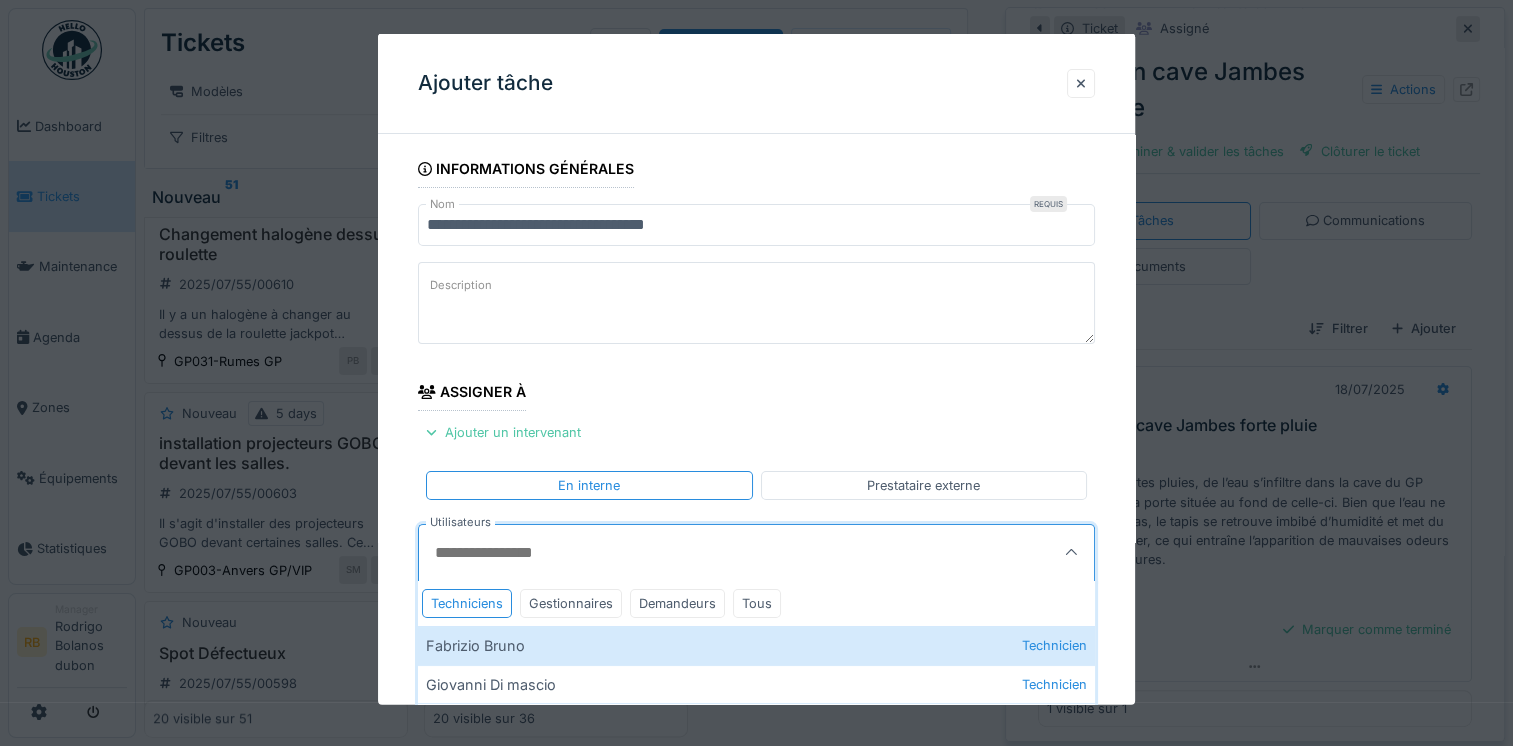 click on "Techniciens Gestionnaires Demandeurs Tous" at bounding box center [756, 602] 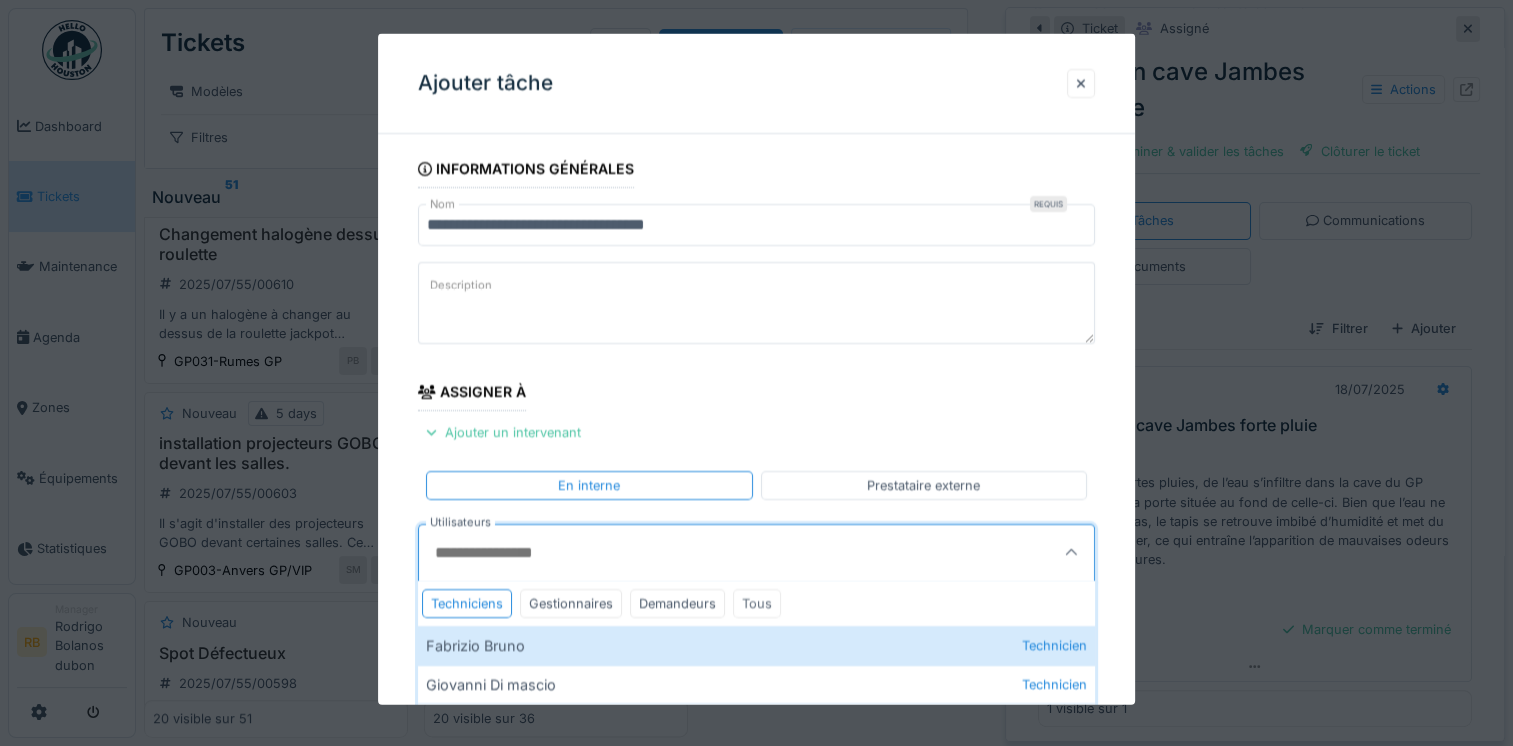 click on "Tous" at bounding box center (757, 602) 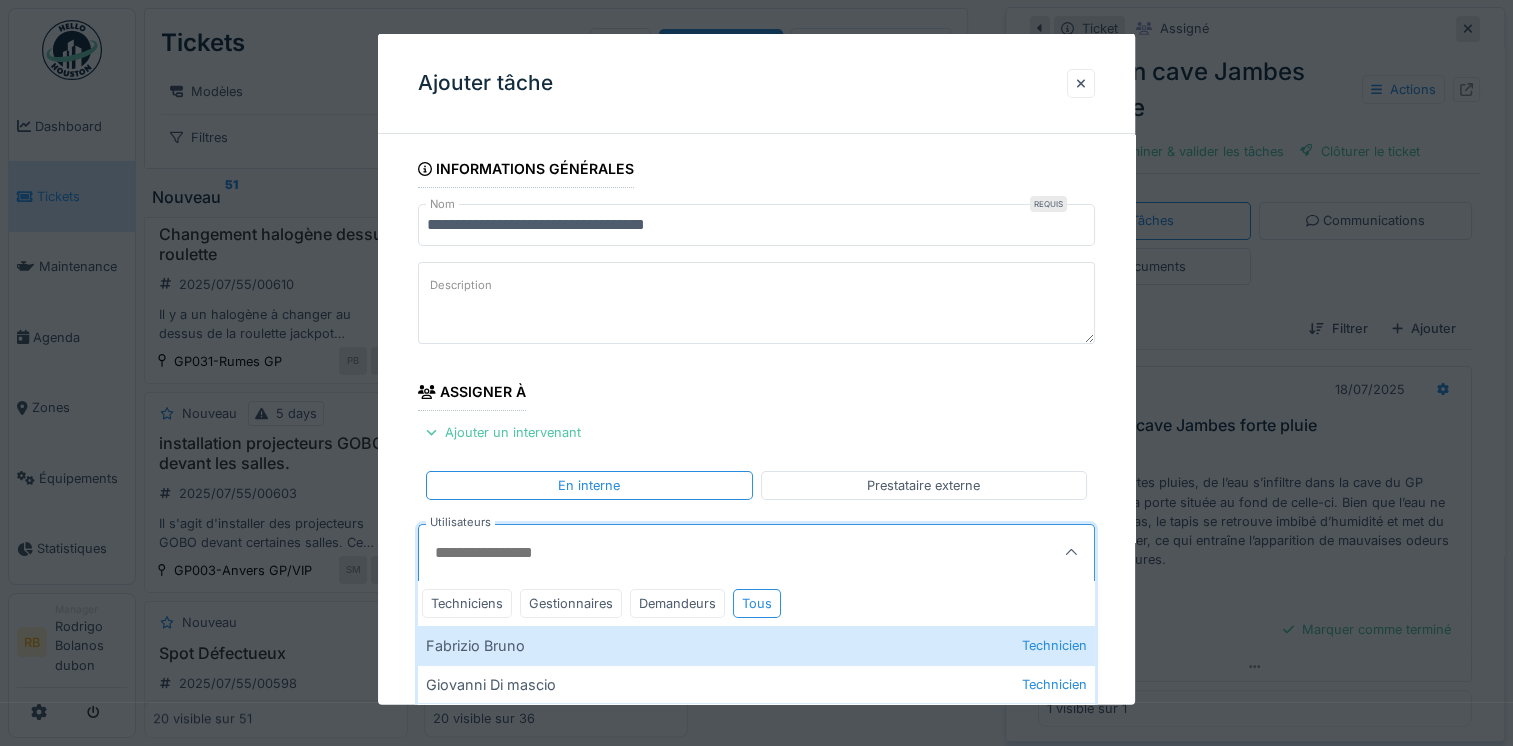 click on "Utilisateurs" at bounding box center [710, 552] 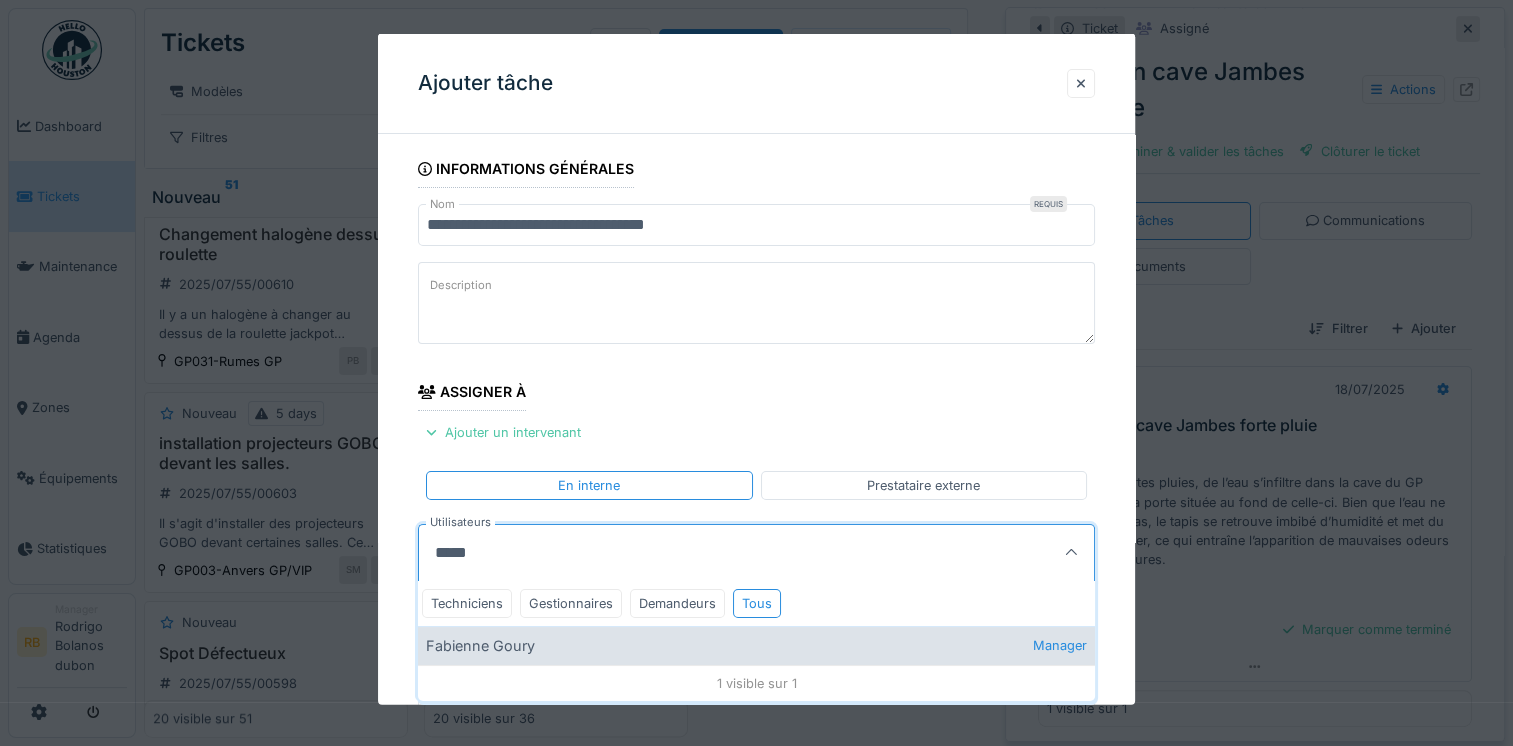 type on "*****" 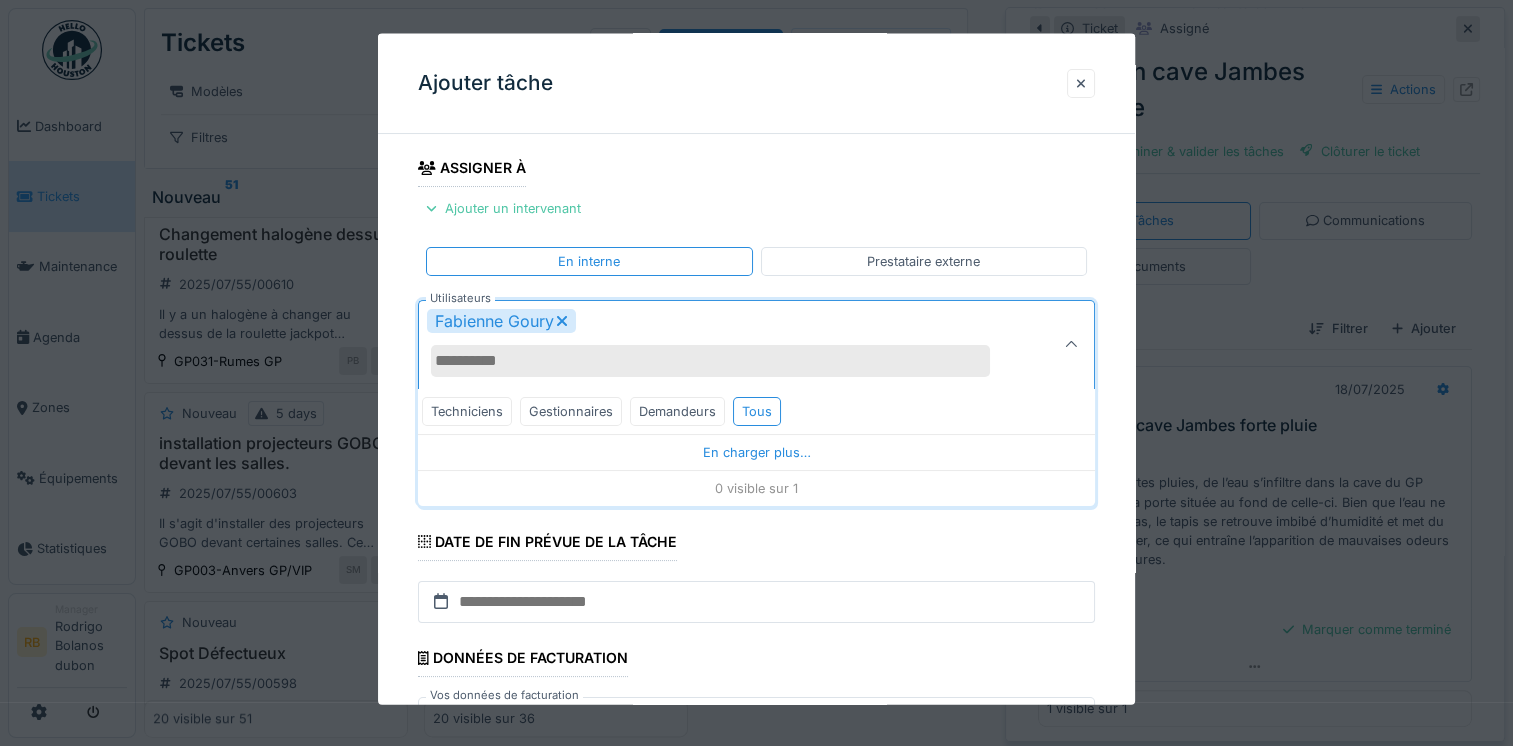scroll, scrollTop: 227, scrollLeft: 0, axis: vertical 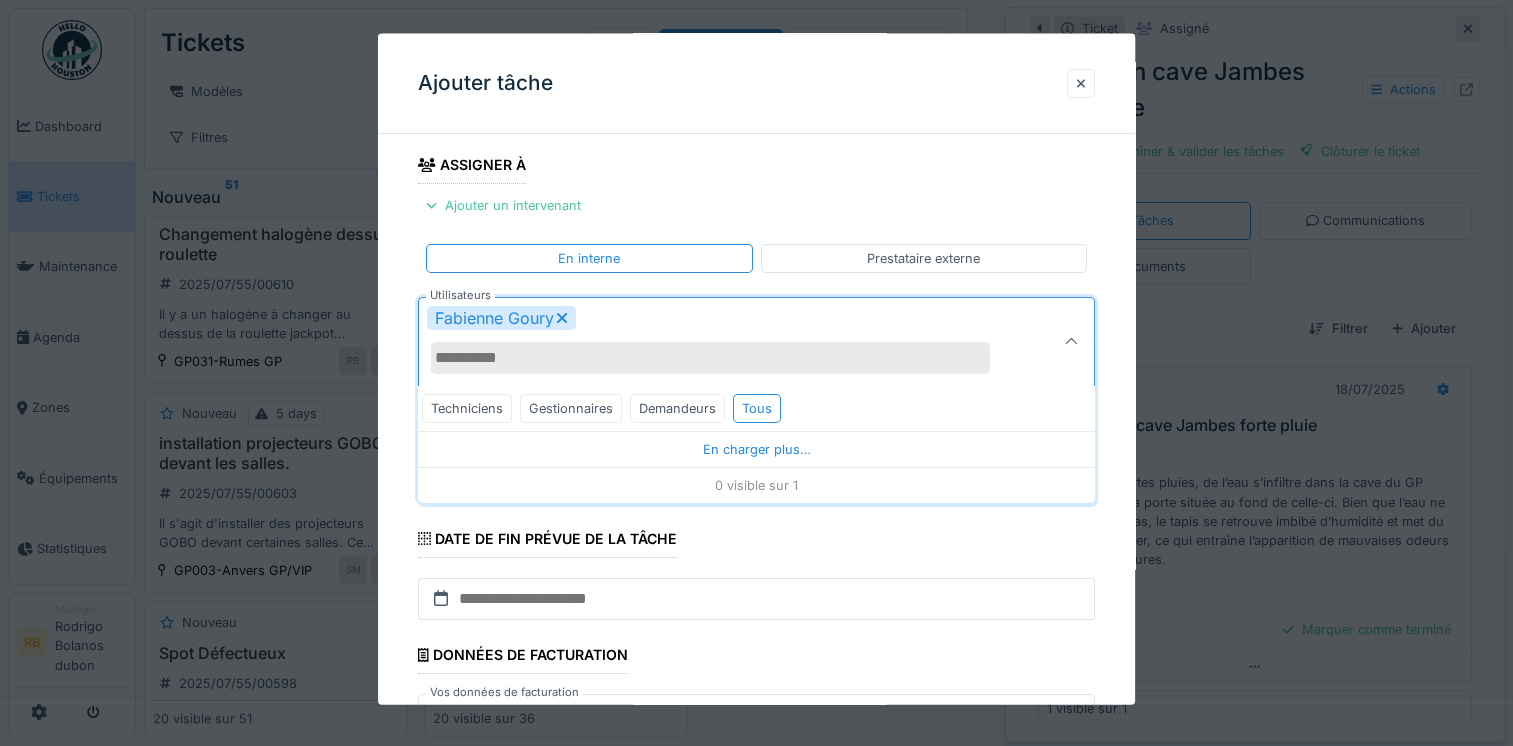 click on "**********" at bounding box center (756, 365) 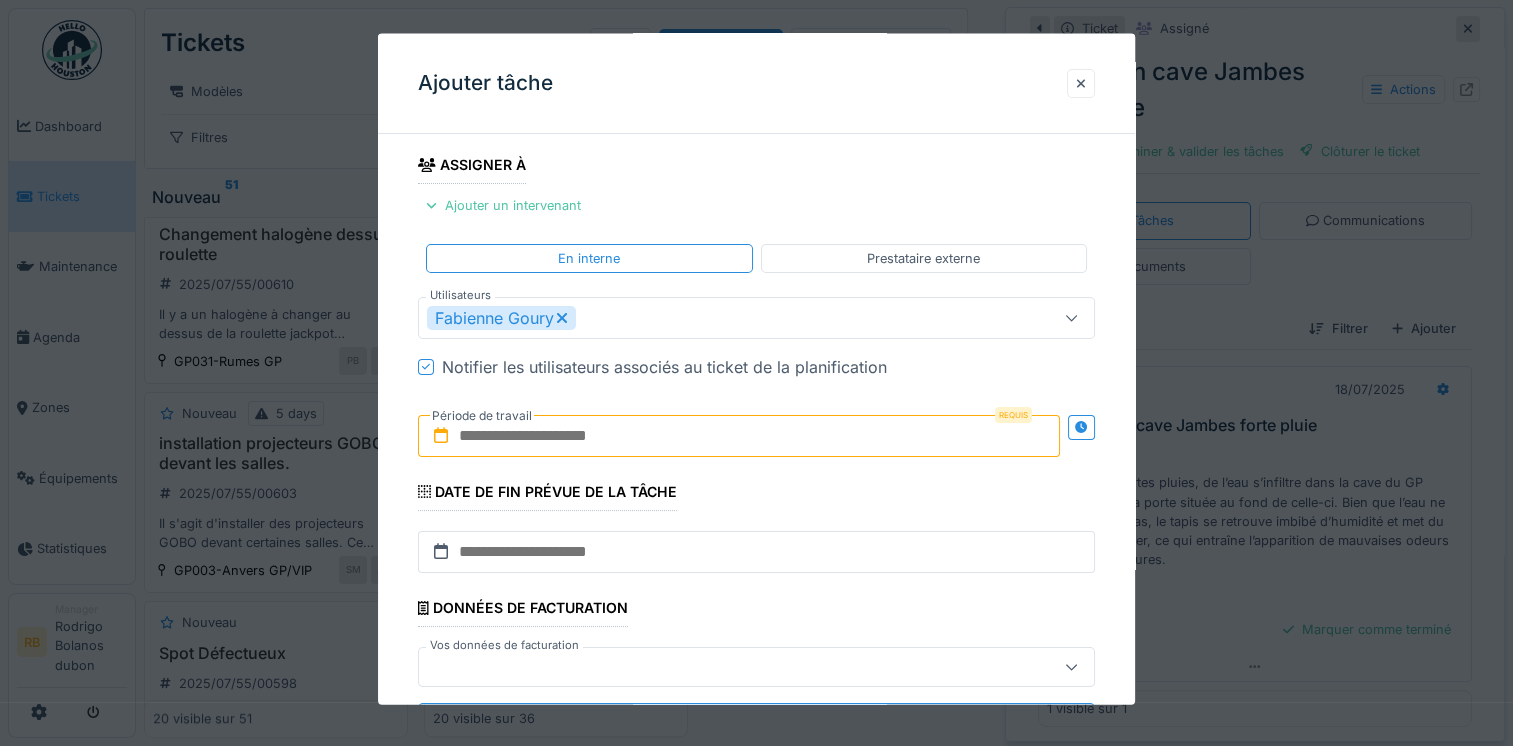 click at bounding box center [739, 435] 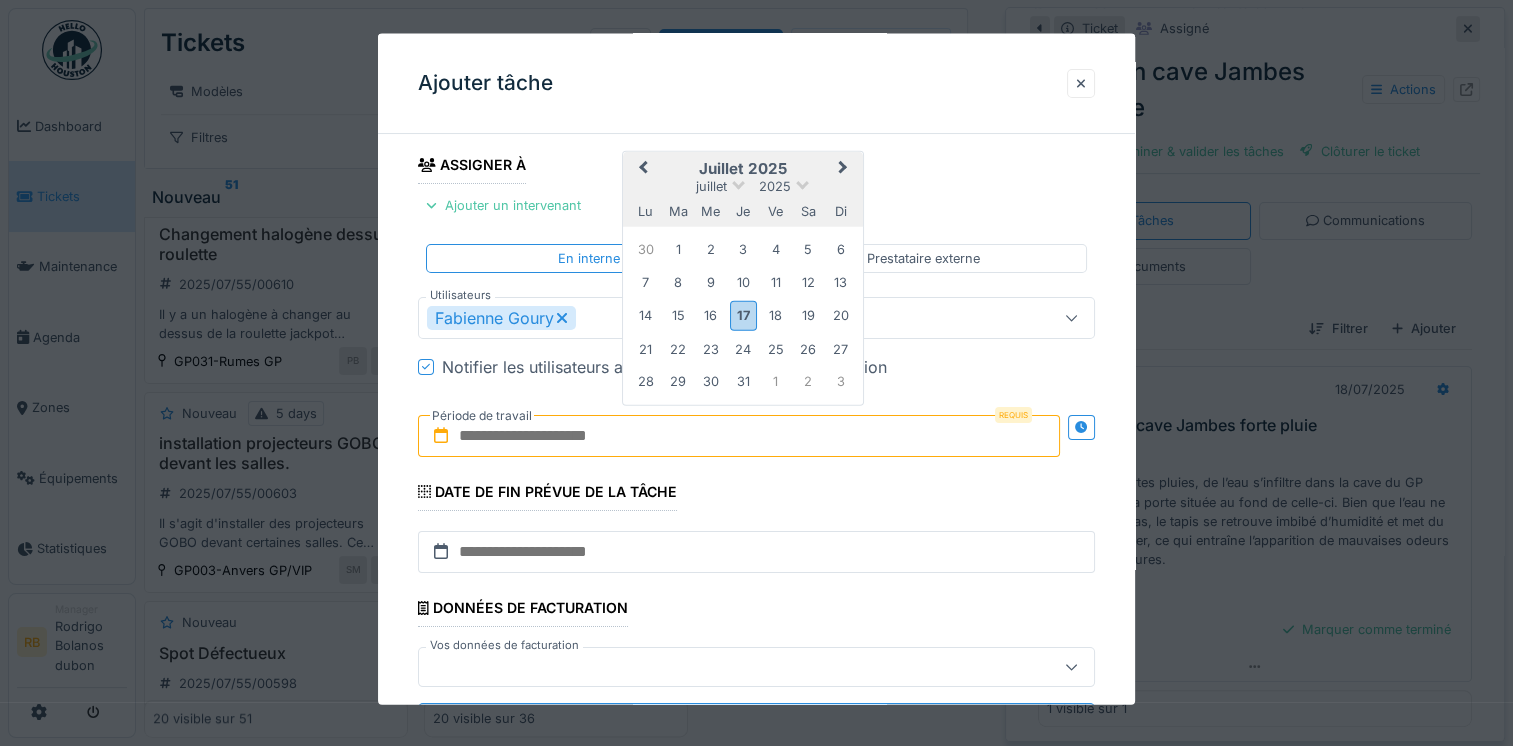 type on "**********" 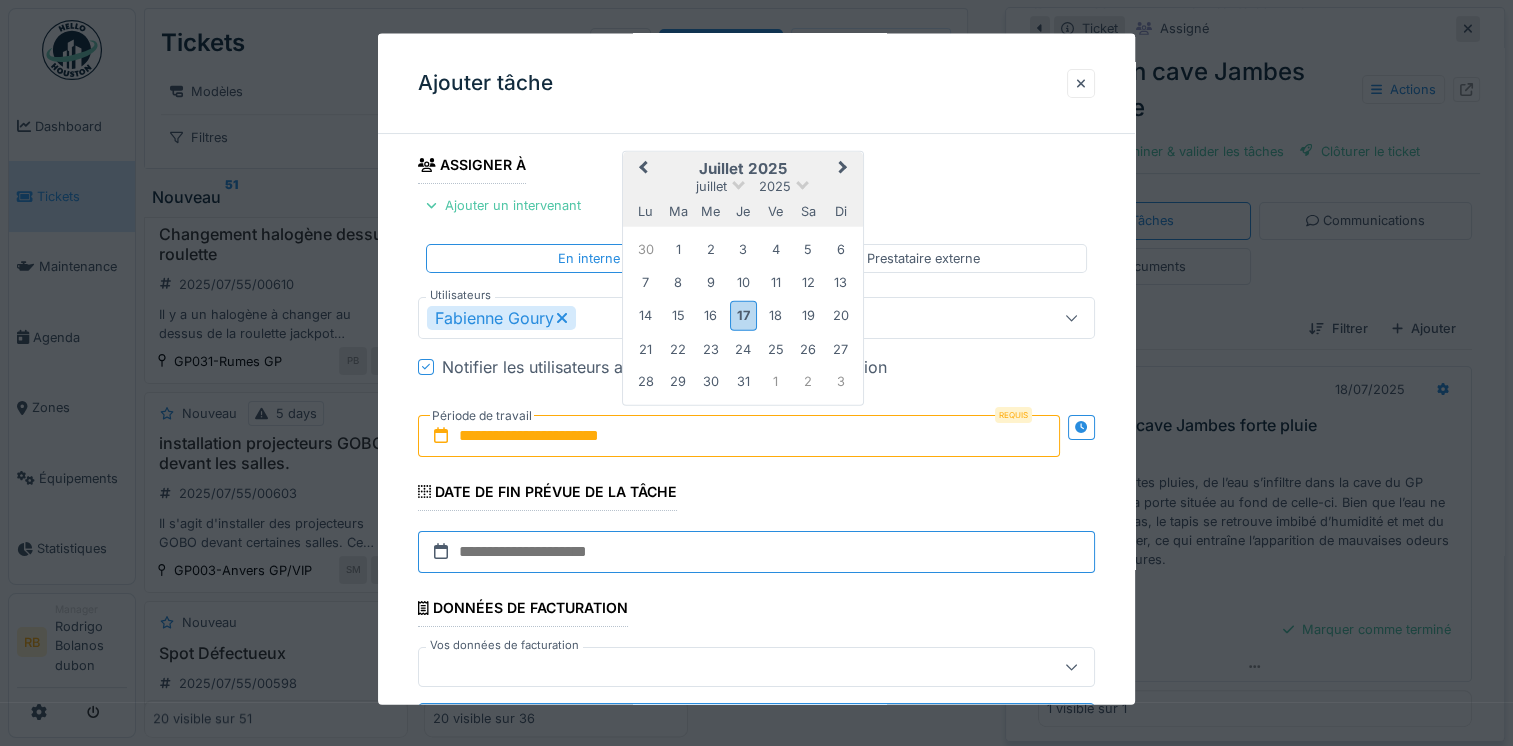 type on "**********" 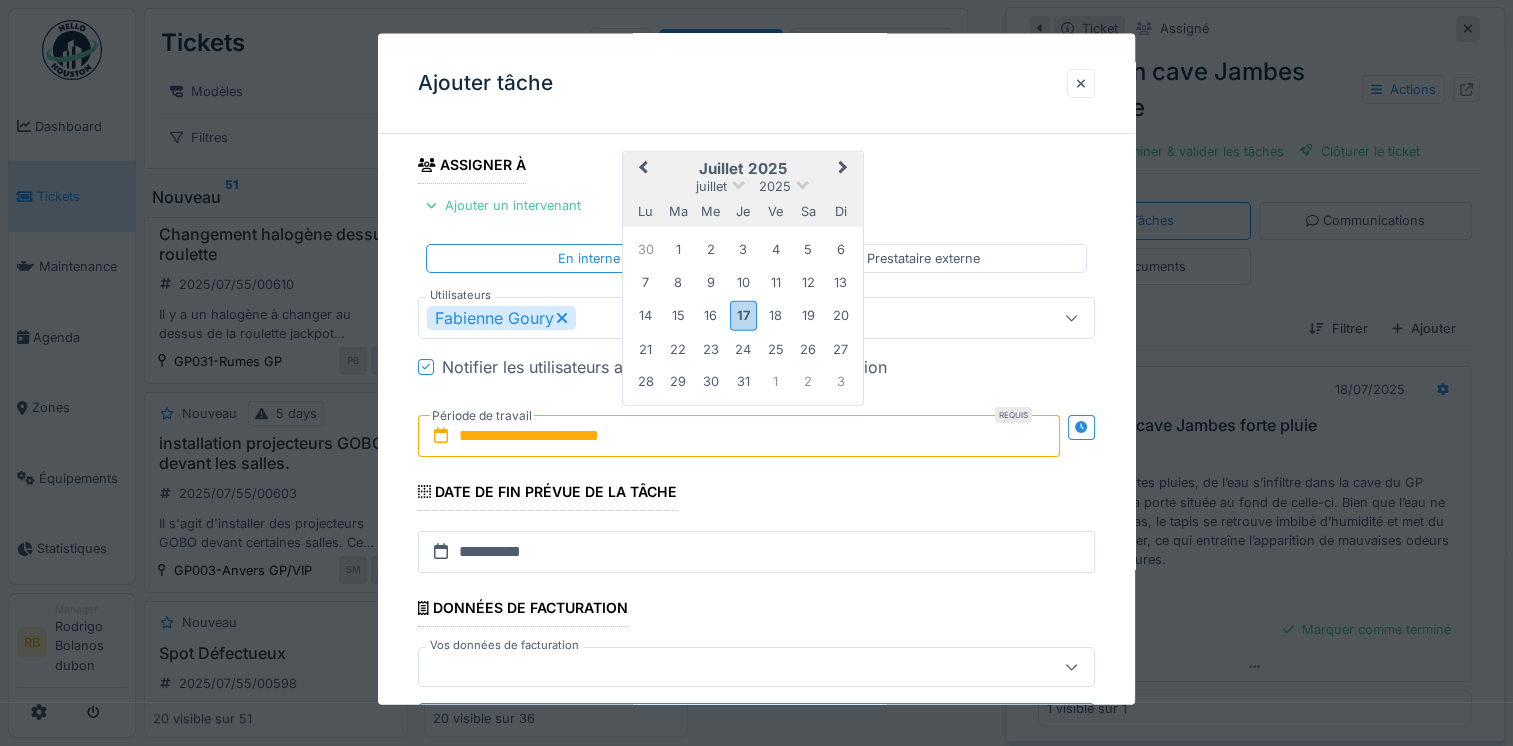 click on "**********" at bounding box center (739, 435) 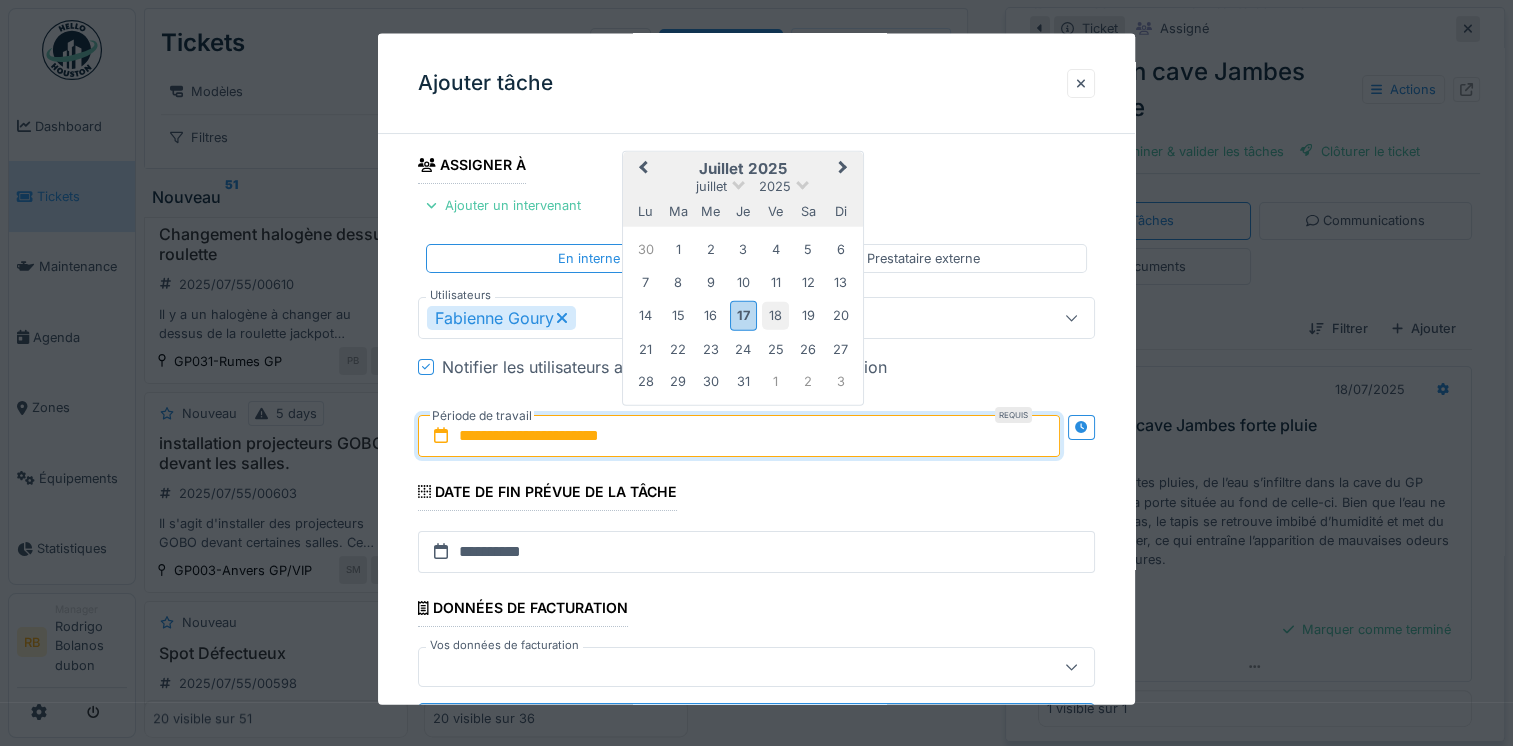 click on "18" at bounding box center [775, 315] 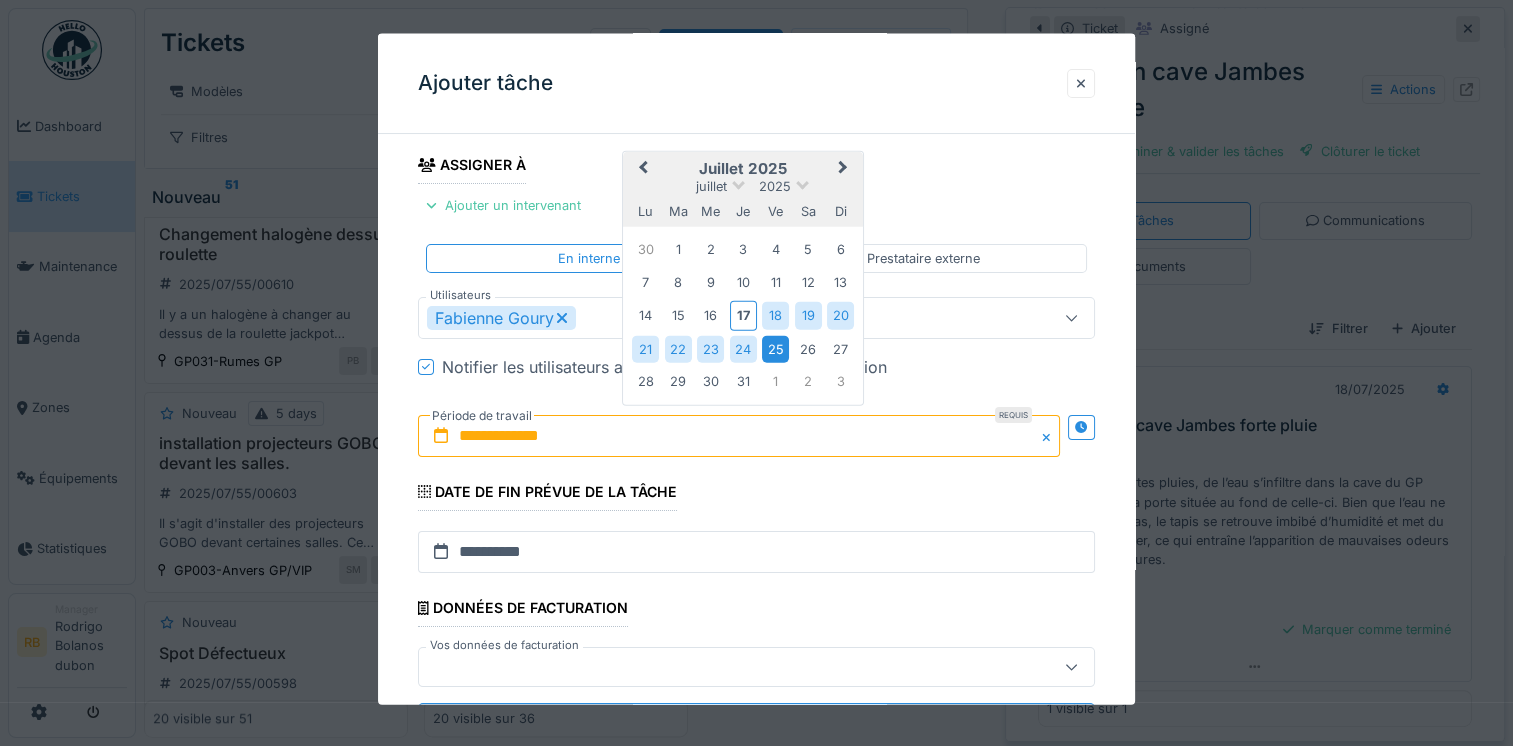 click on "25" at bounding box center (775, 348) 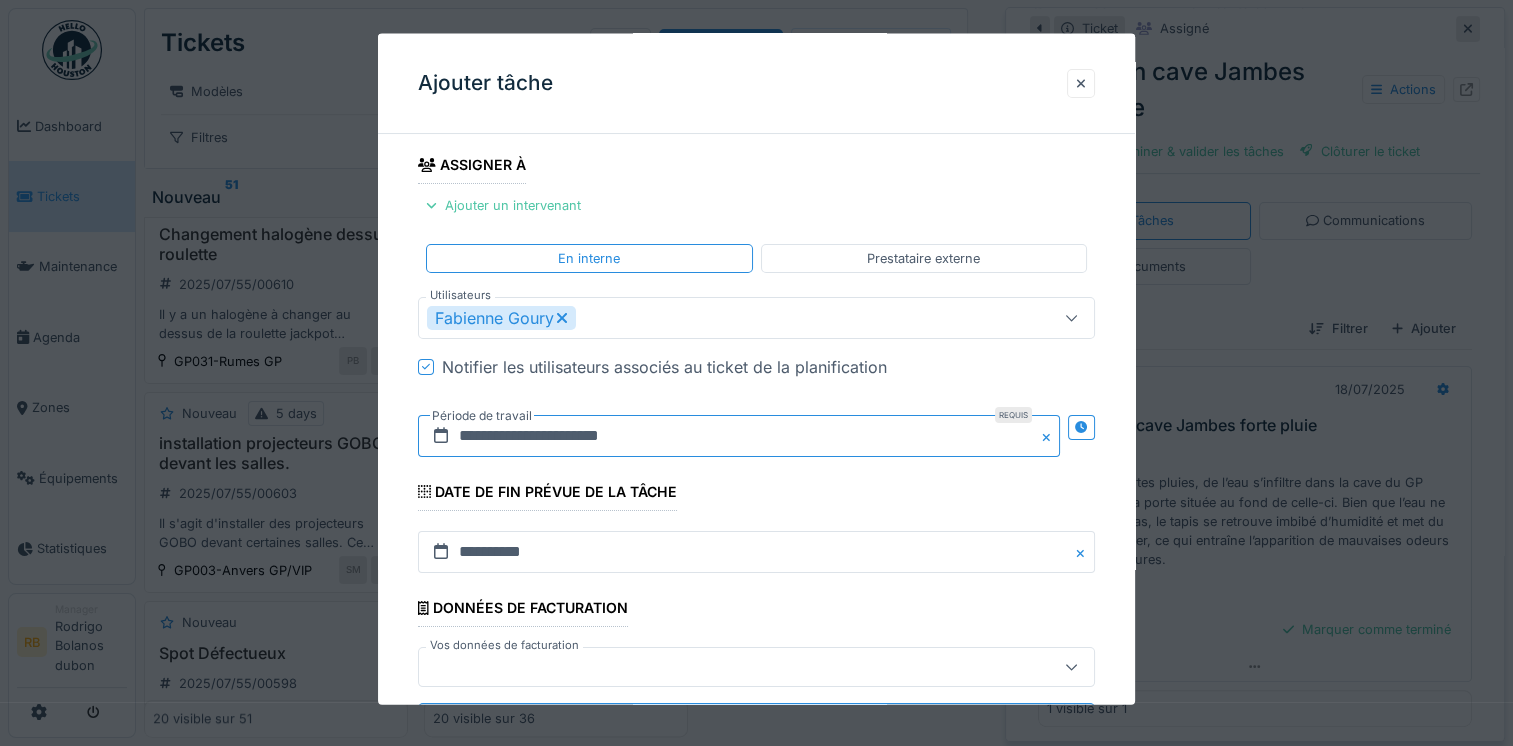 click on "**********" at bounding box center [739, 435] 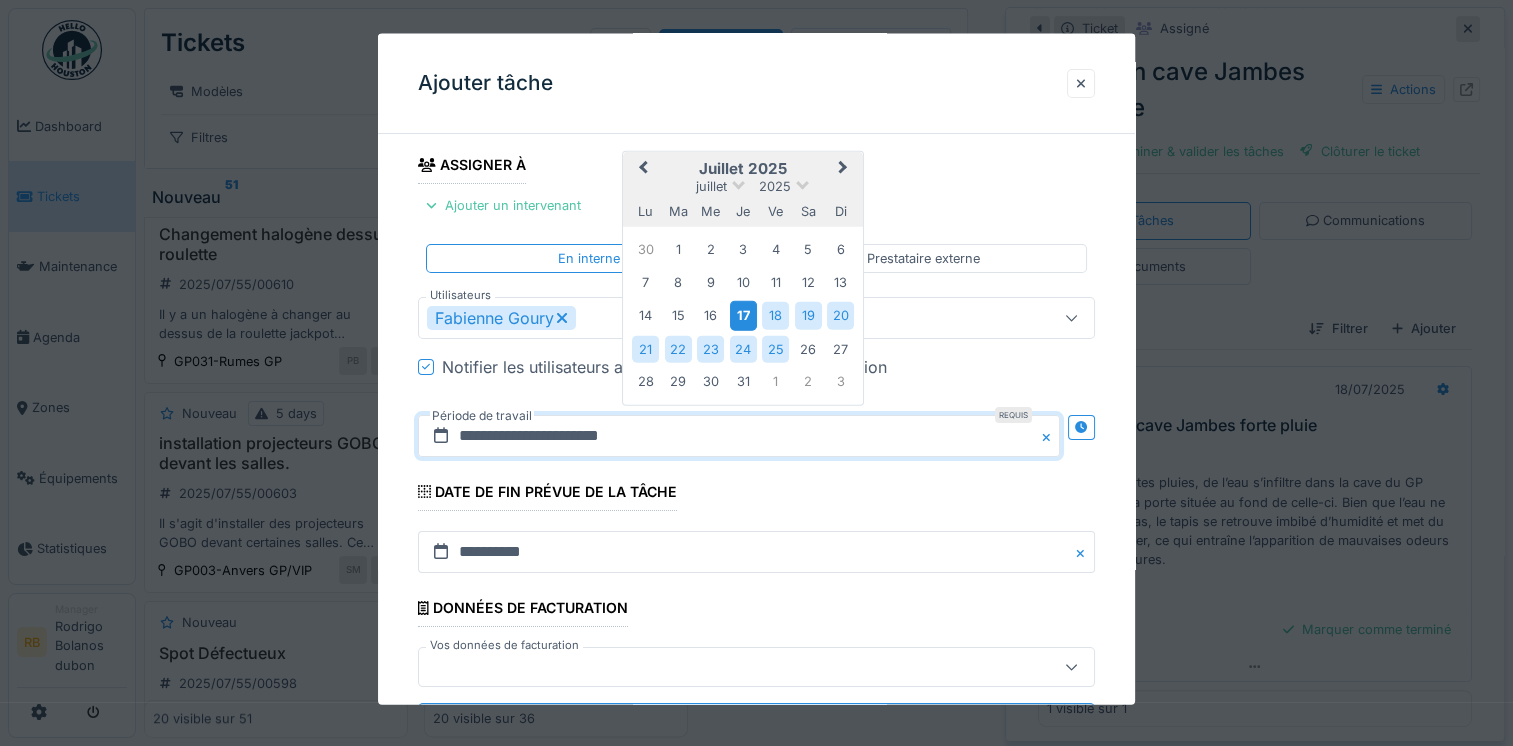 click on "17" at bounding box center (743, 315) 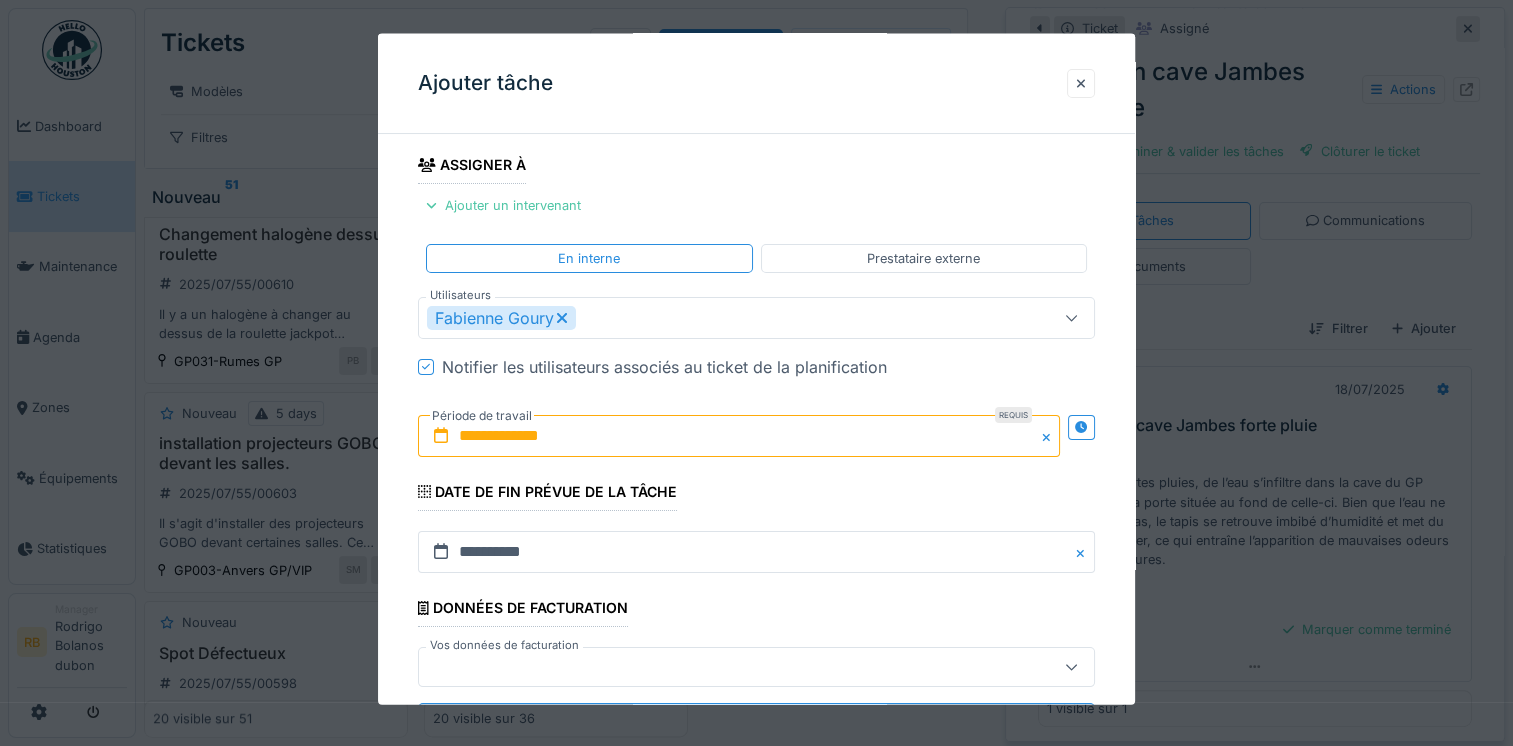 click on "**********" at bounding box center (756, 342) 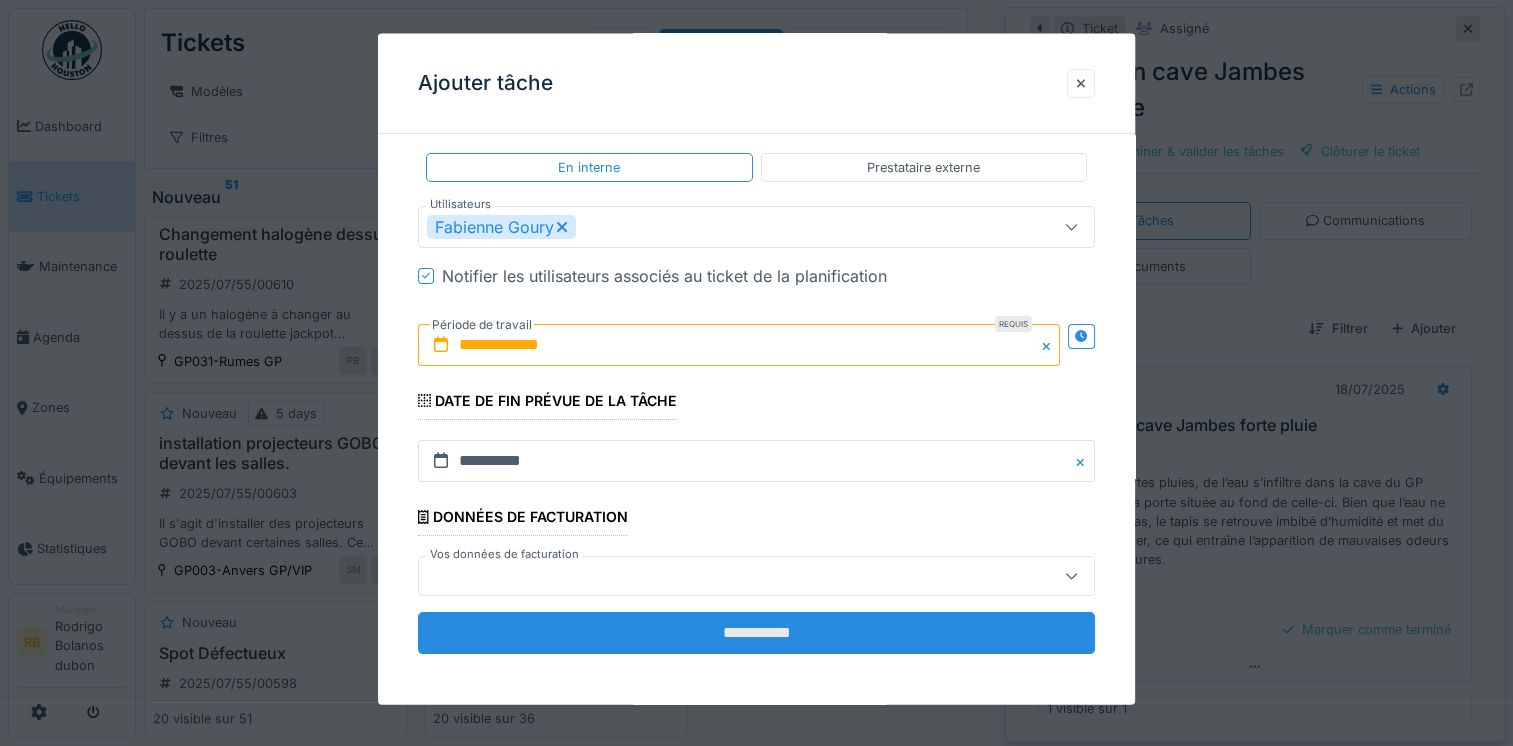 click on "**********" at bounding box center [756, 633] 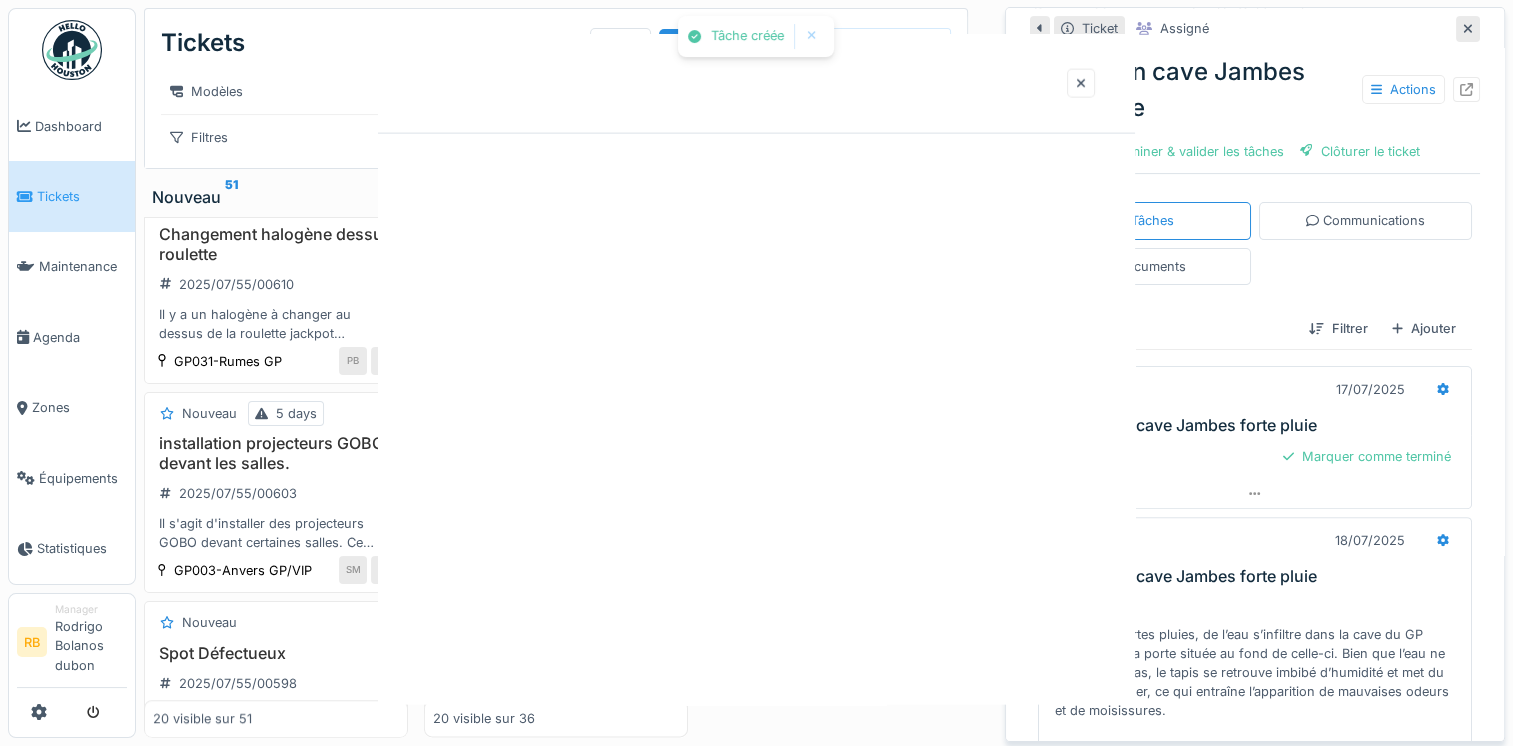 scroll, scrollTop: 0, scrollLeft: 0, axis: both 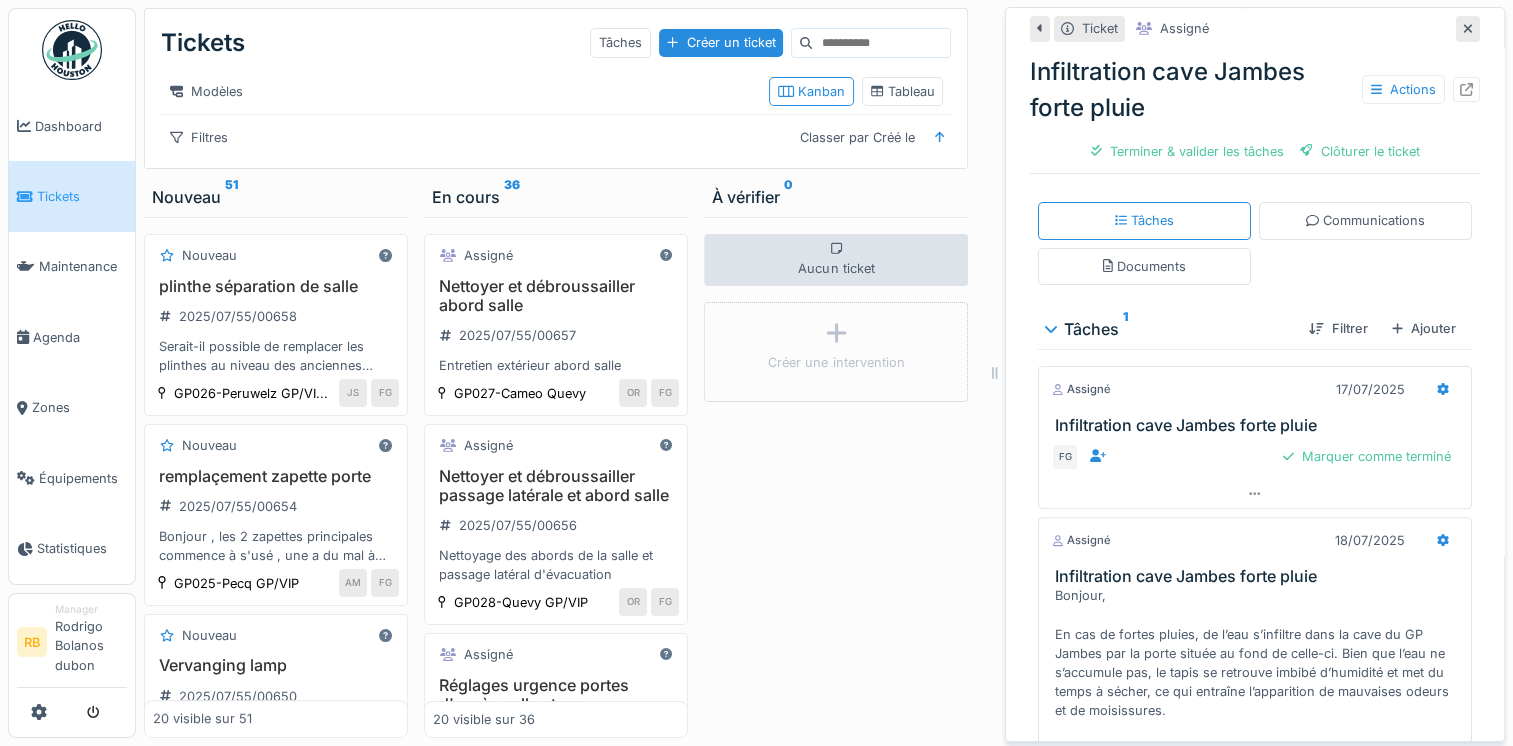 click on "En cours 36" at bounding box center (556, 197) 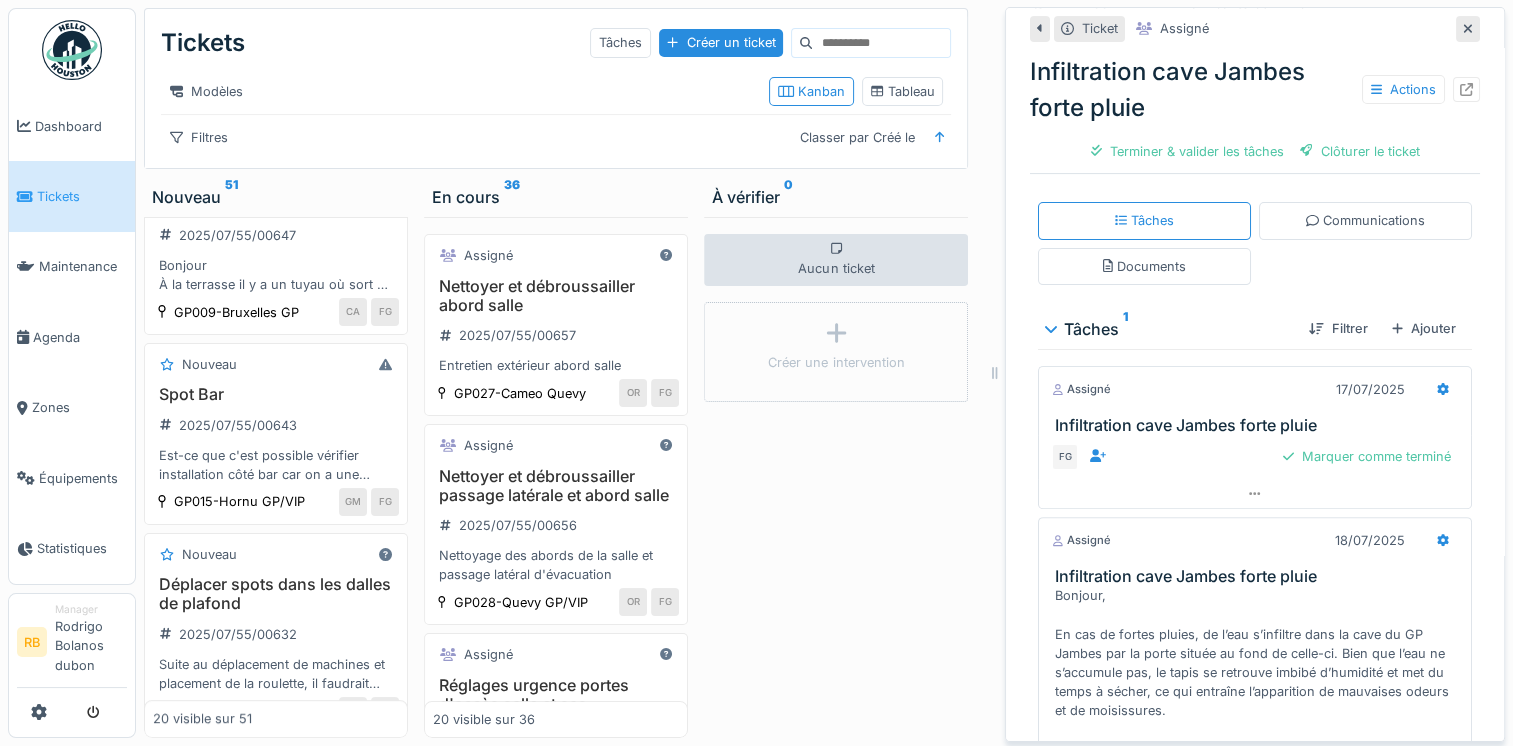 scroll, scrollTop: 0, scrollLeft: 0, axis: both 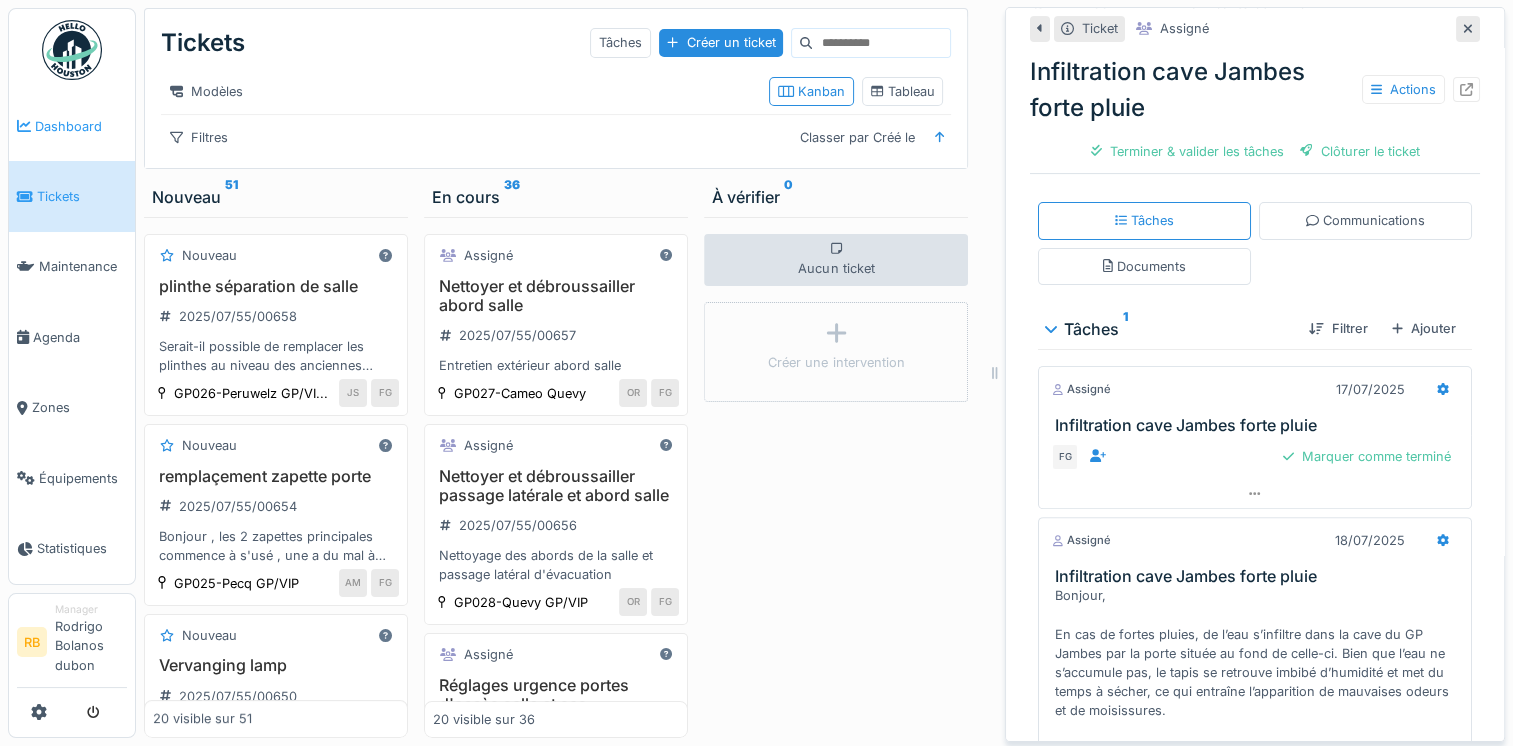 click on "Dashboard" at bounding box center (72, 126) 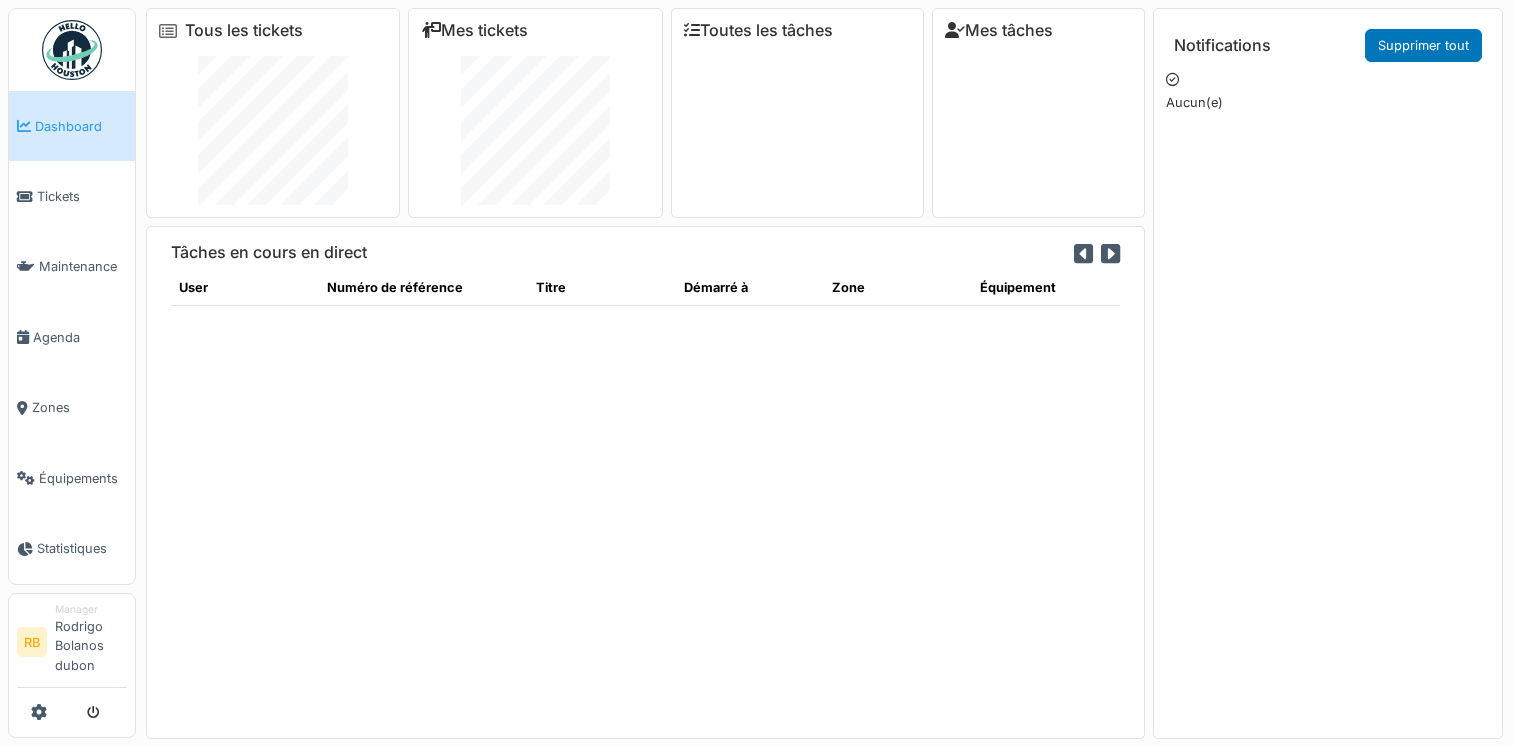 scroll, scrollTop: 0, scrollLeft: 0, axis: both 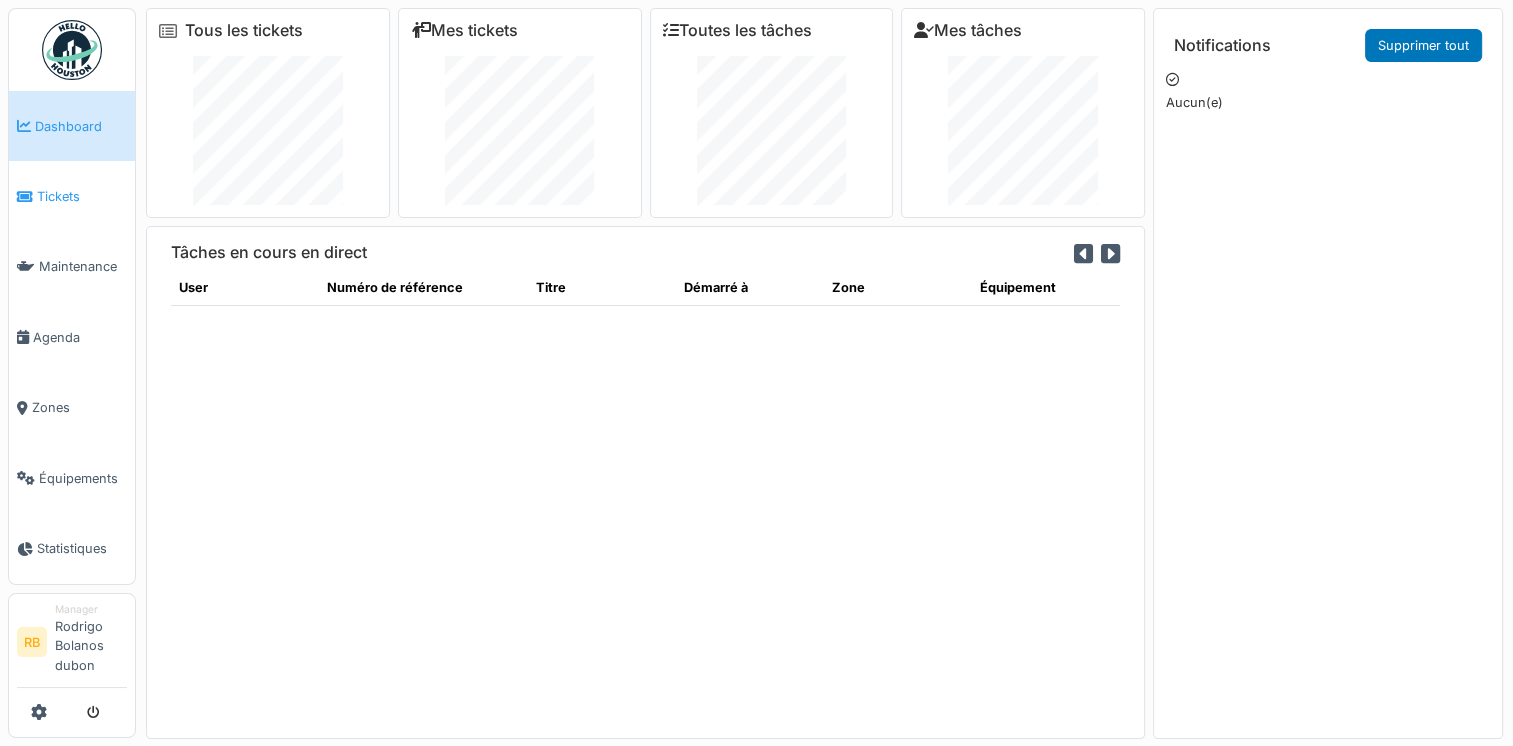 click on "Tickets" at bounding box center (72, 196) 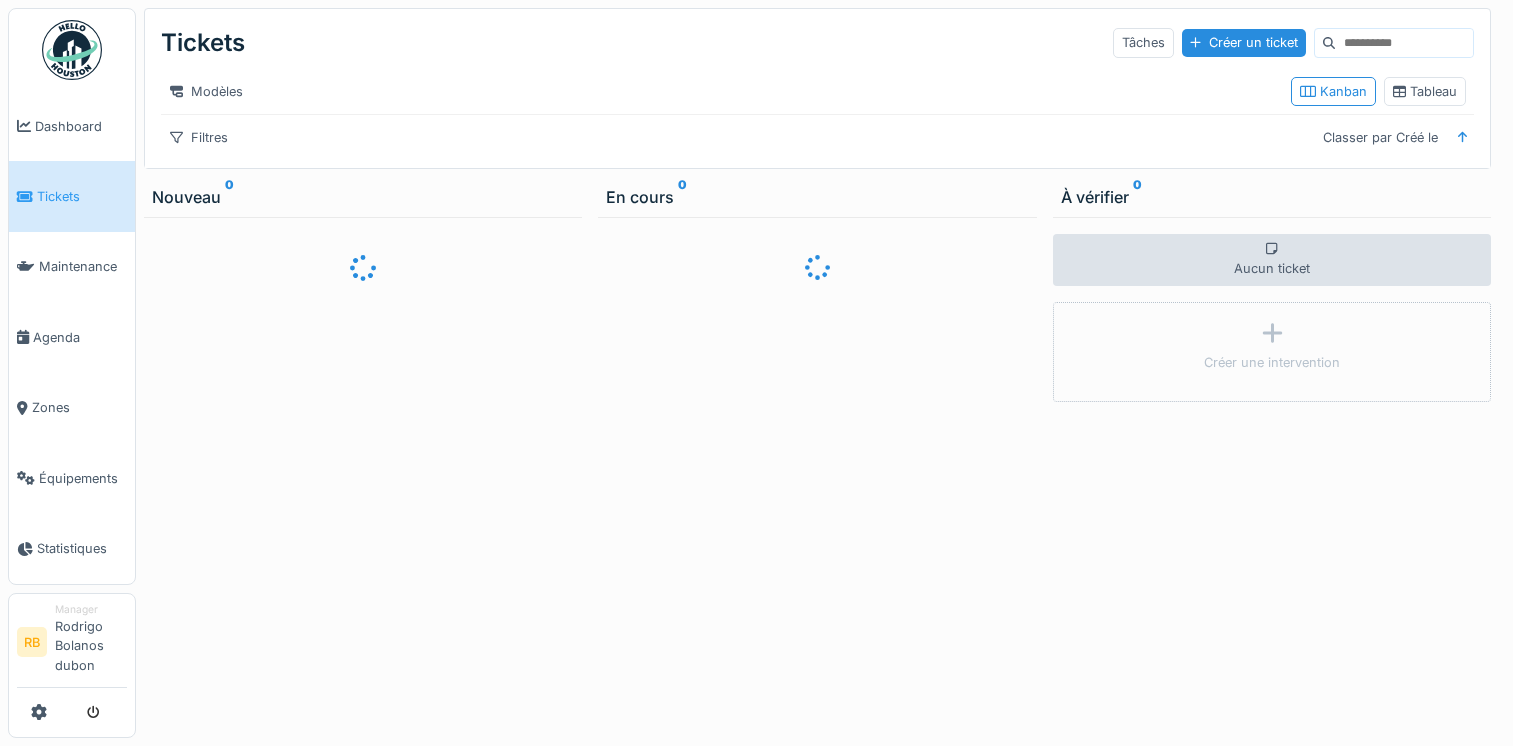 scroll, scrollTop: 0, scrollLeft: 0, axis: both 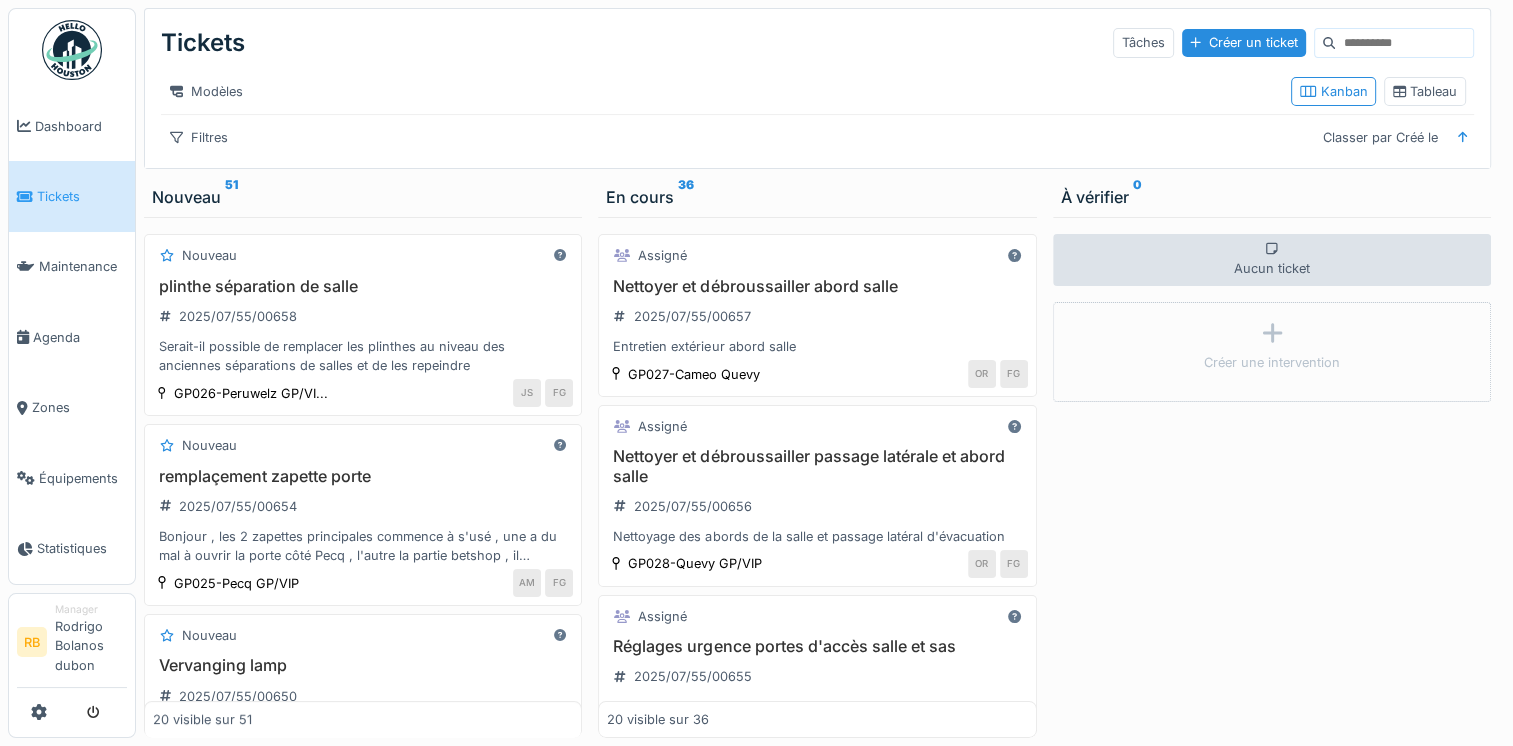 click at bounding box center [1404, 43] 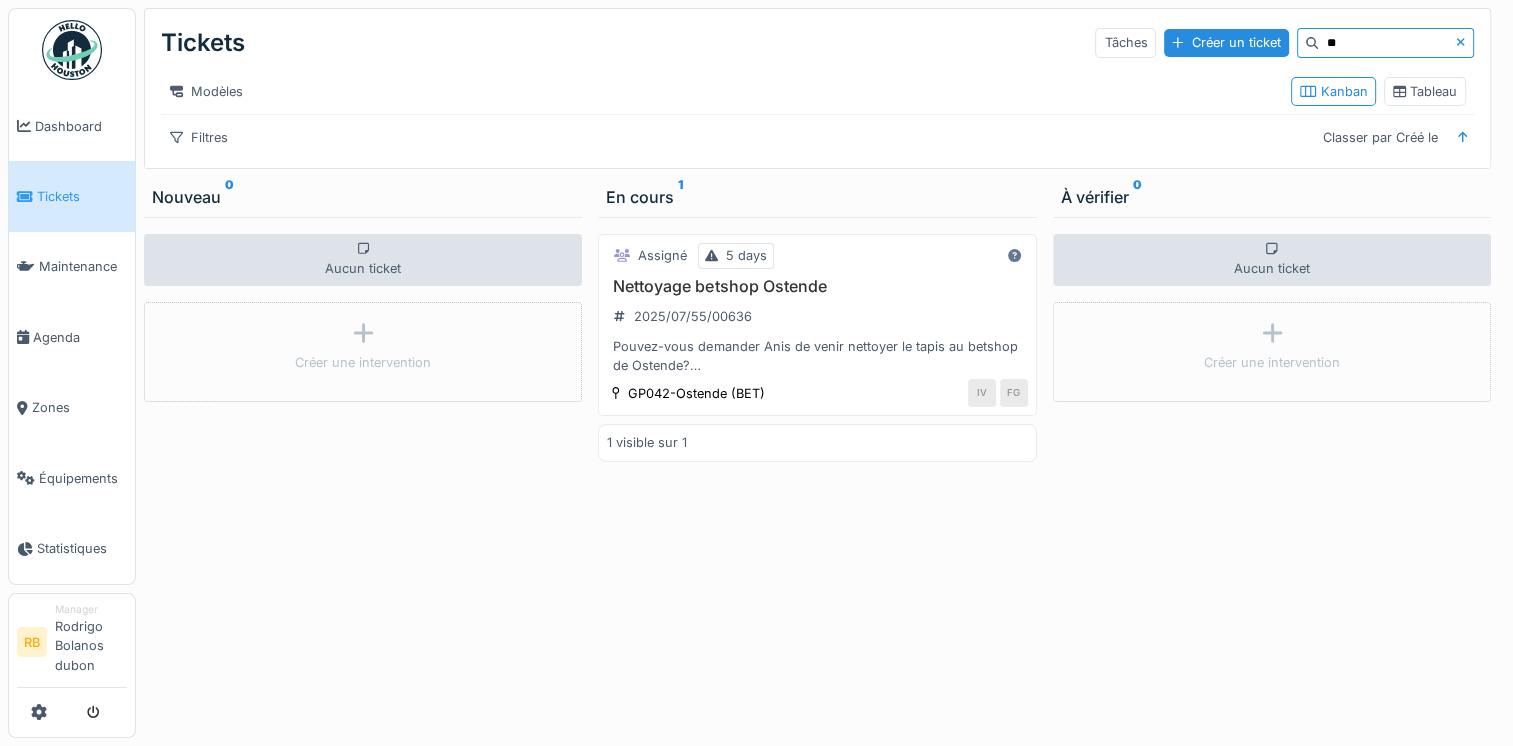 type on "*" 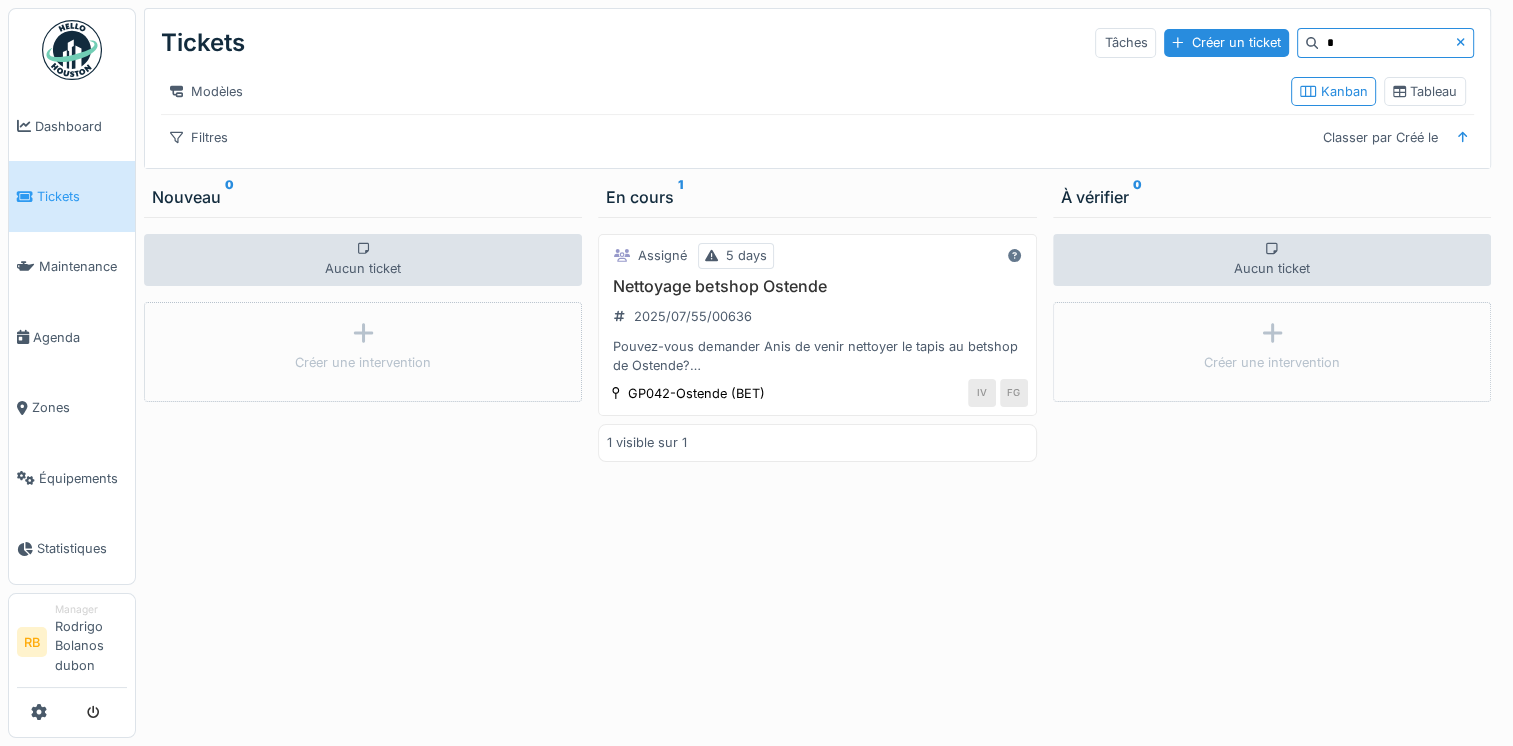 type 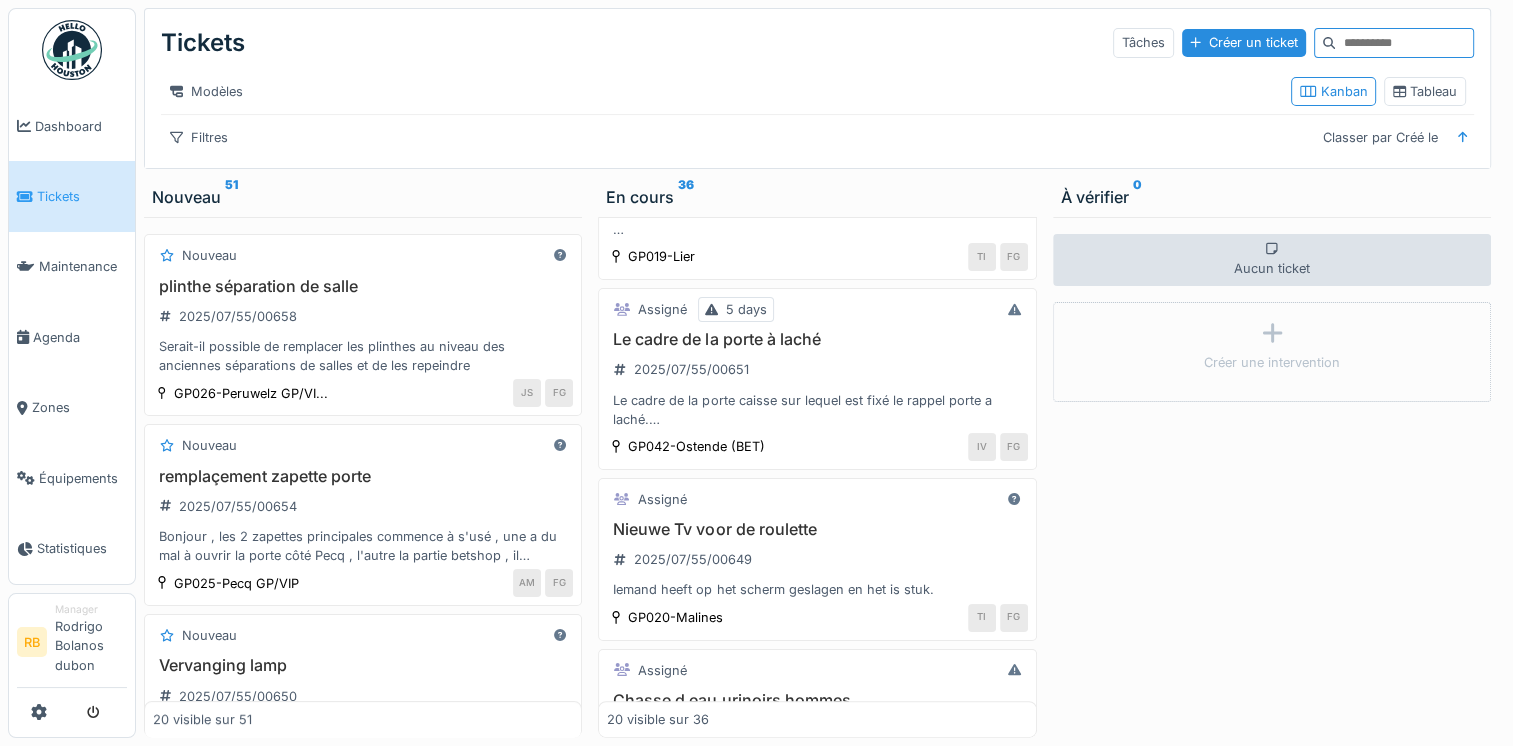scroll, scrollTop: 687, scrollLeft: 0, axis: vertical 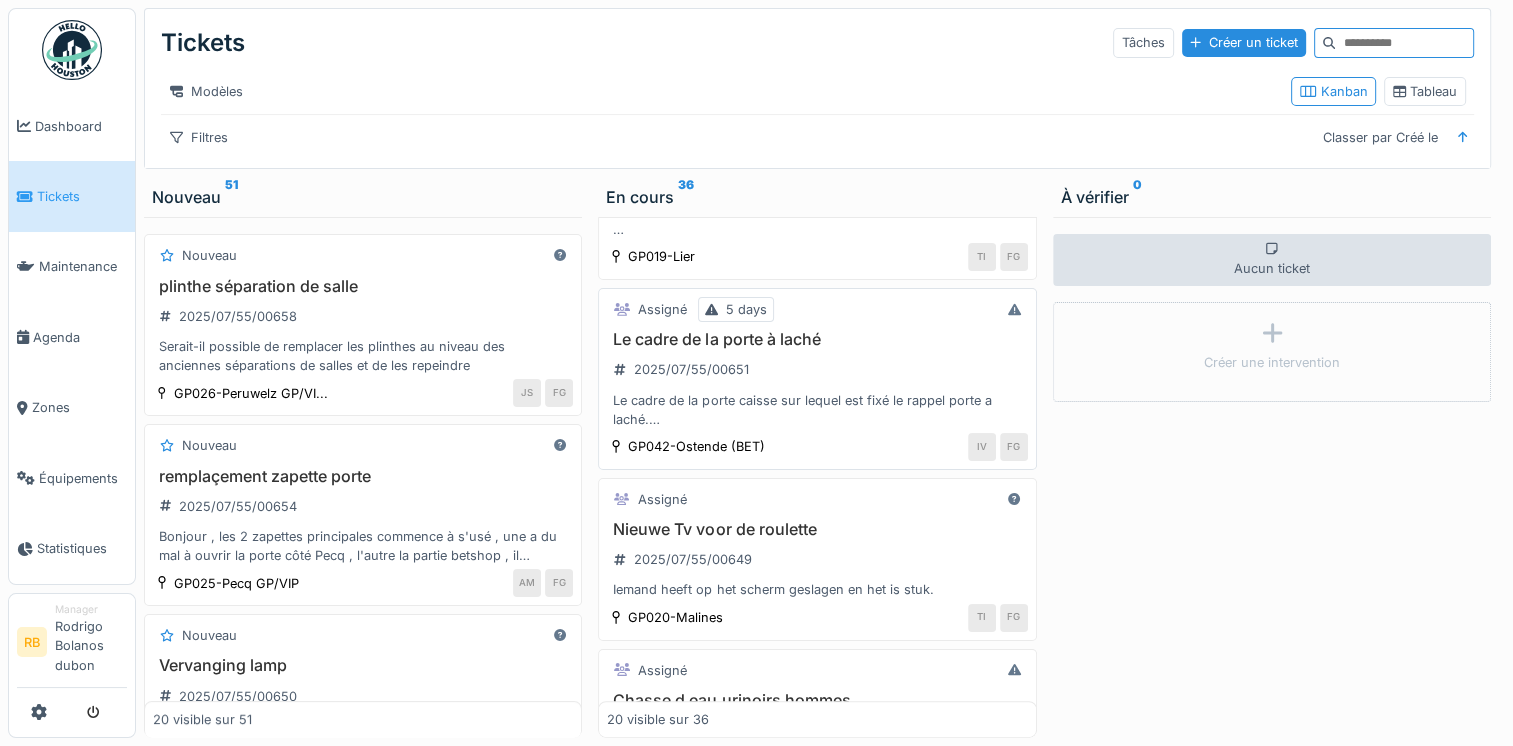 click on "Le cadre de la porte à laché 2025/07/55/00651 Le cadre de la porte caisse sur lequel est fixé le rappel porte a laché.
Voire photo en annexe." at bounding box center [817, 379] 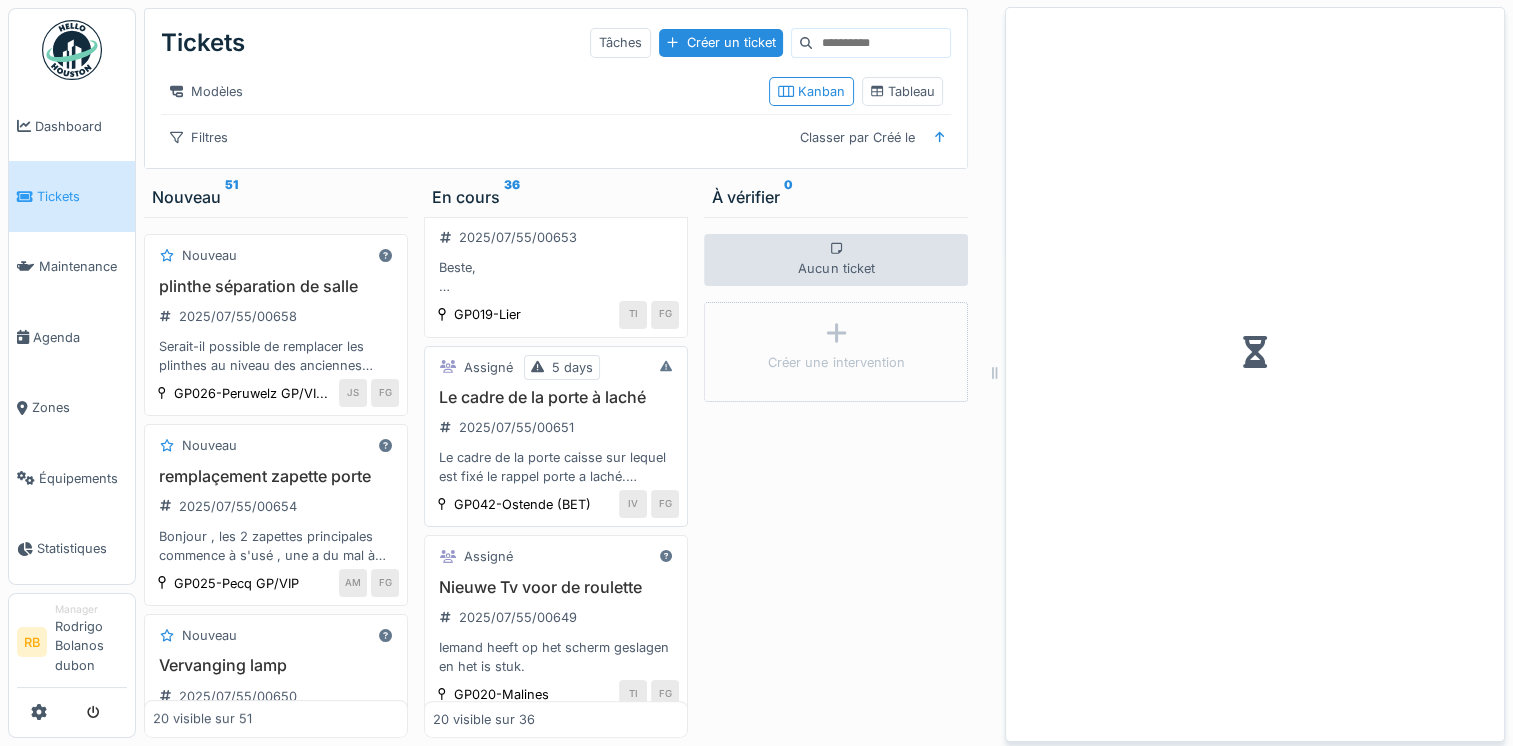 scroll, scrollTop: 744, scrollLeft: 0, axis: vertical 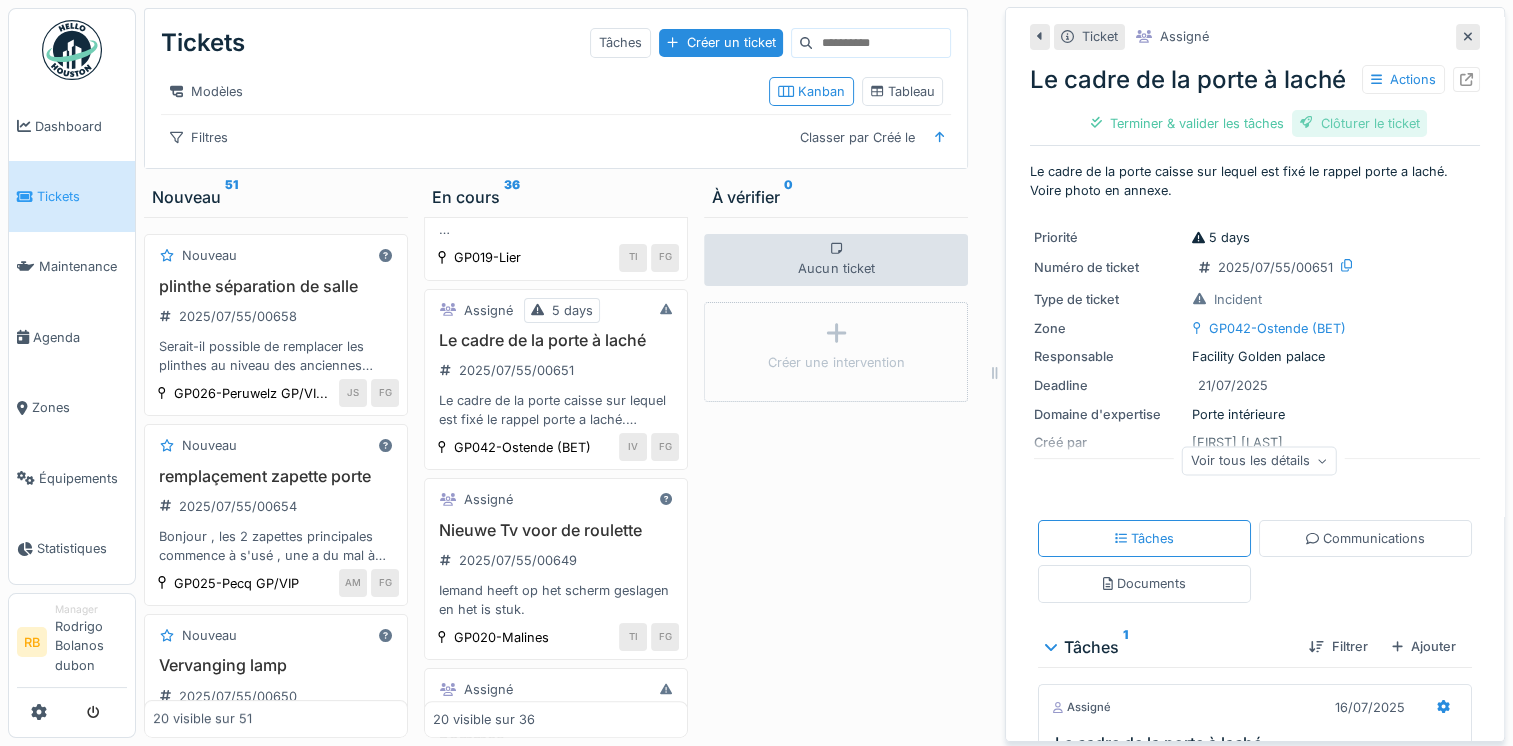 click on "Clôturer le ticket" at bounding box center (1360, 123) 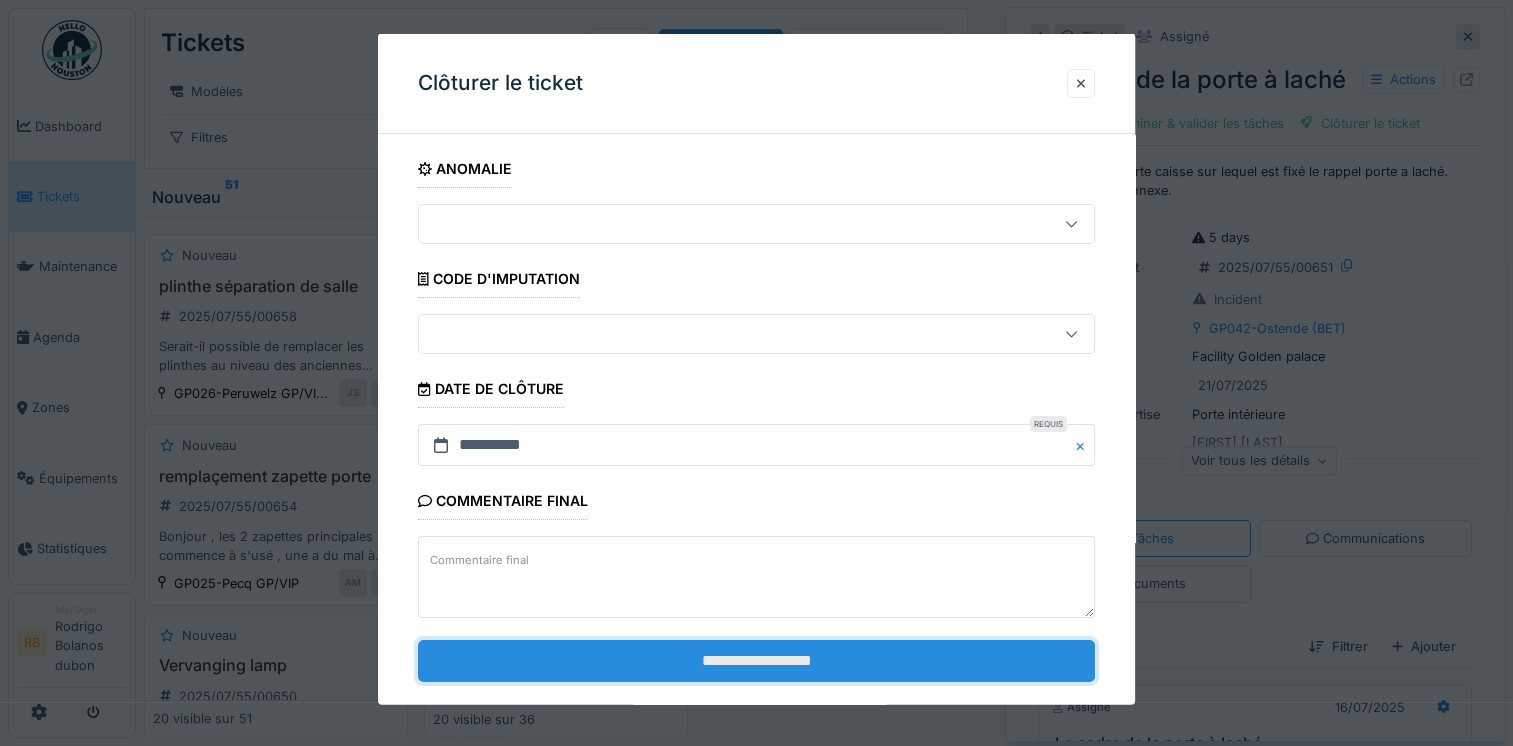 click on "**********" at bounding box center (756, 660) 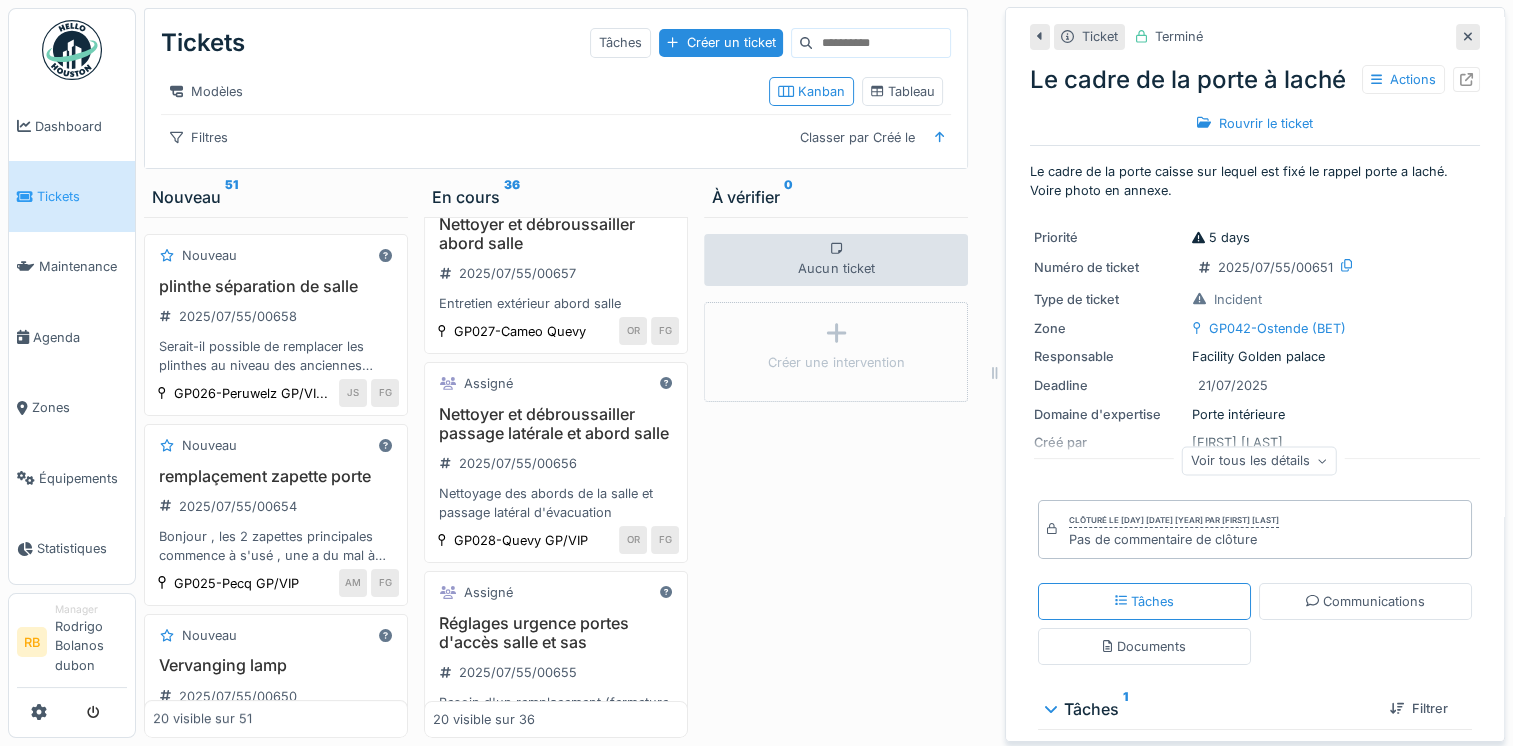 scroll, scrollTop: 0, scrollLeft: 0, axis: both 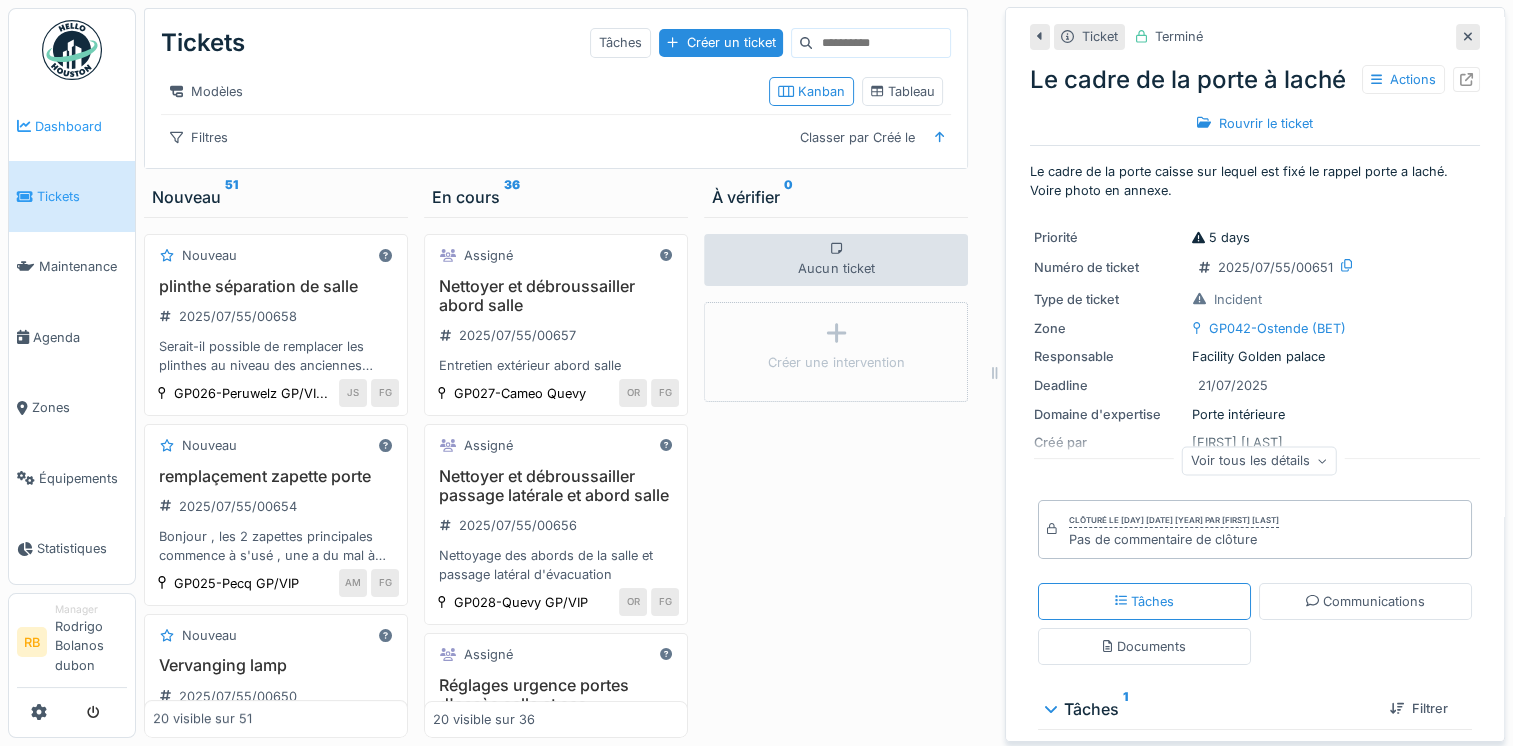 click on "Dashboard" at bounding box center [72, 126] 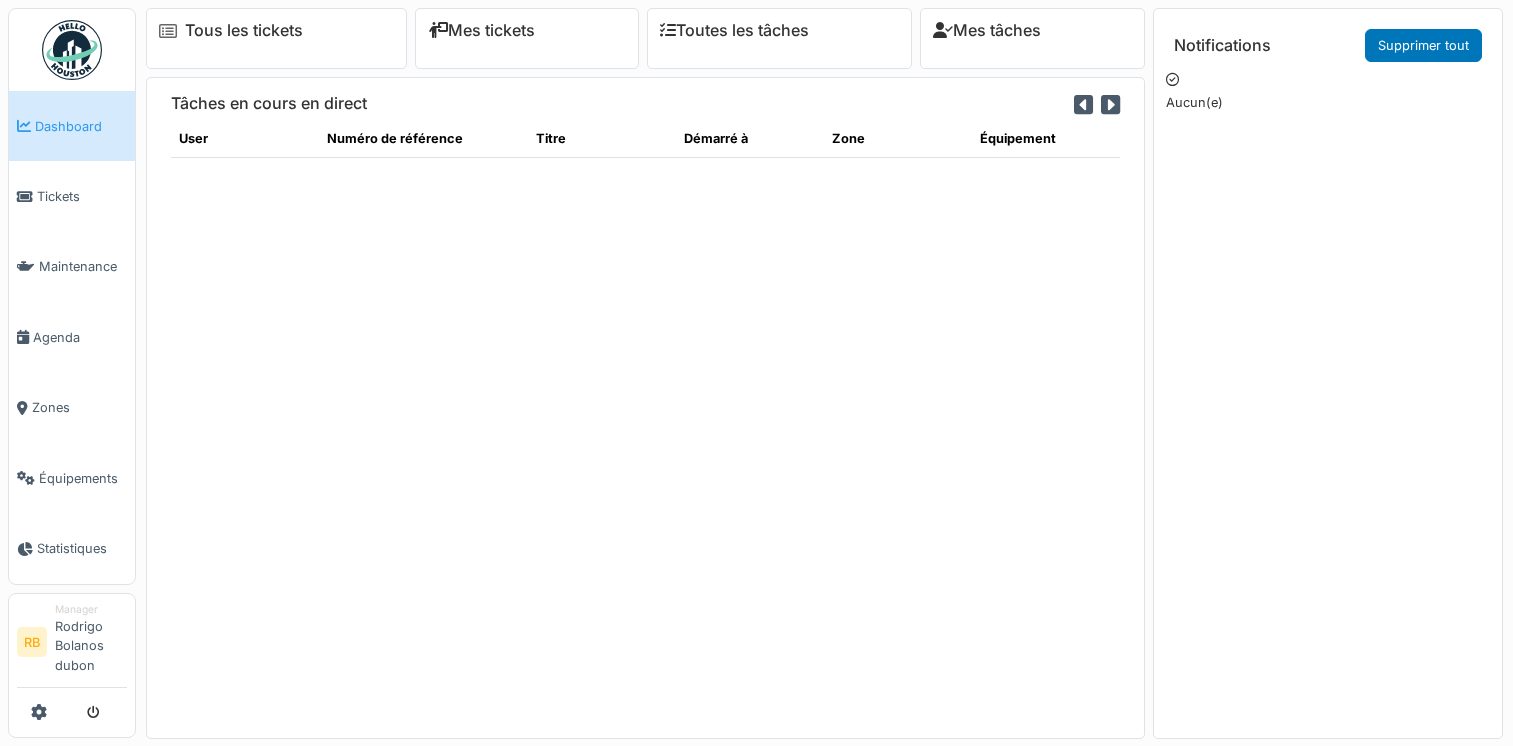 scroll, scrollTop: 0, scrollLeft: 0, axis: both 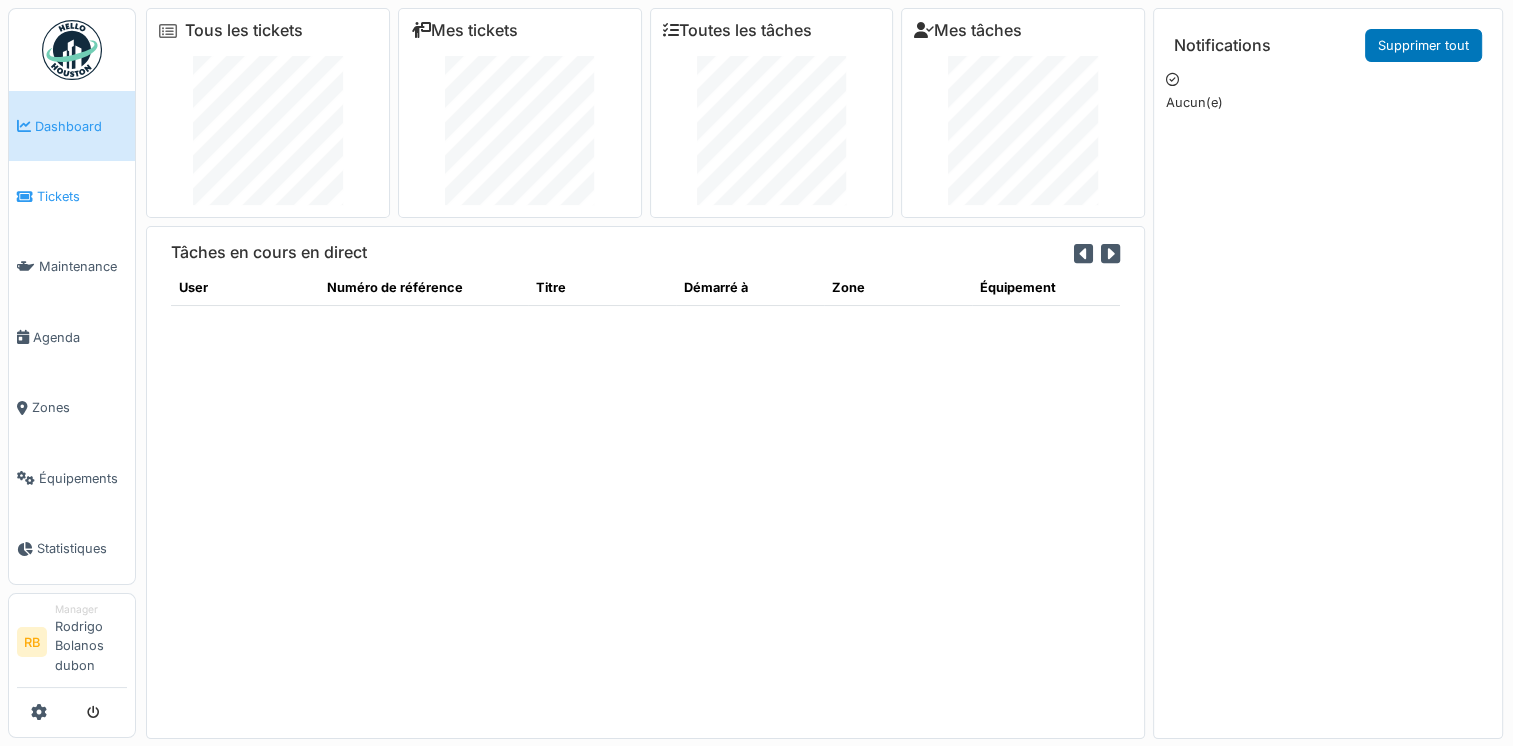 click at bounding box center [25, 197] 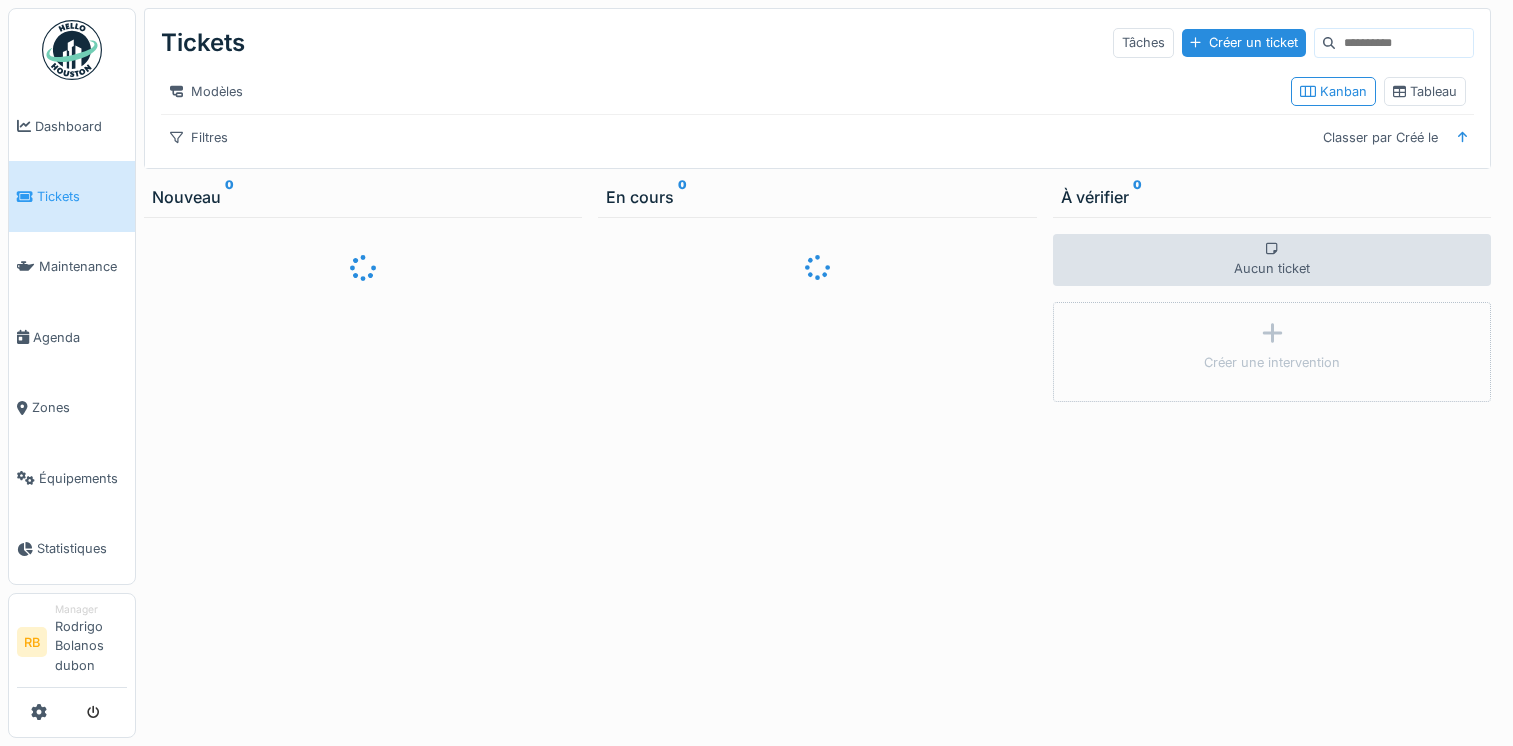 scroll, scrollTop: 0, scrollLeft: 0, axis: both 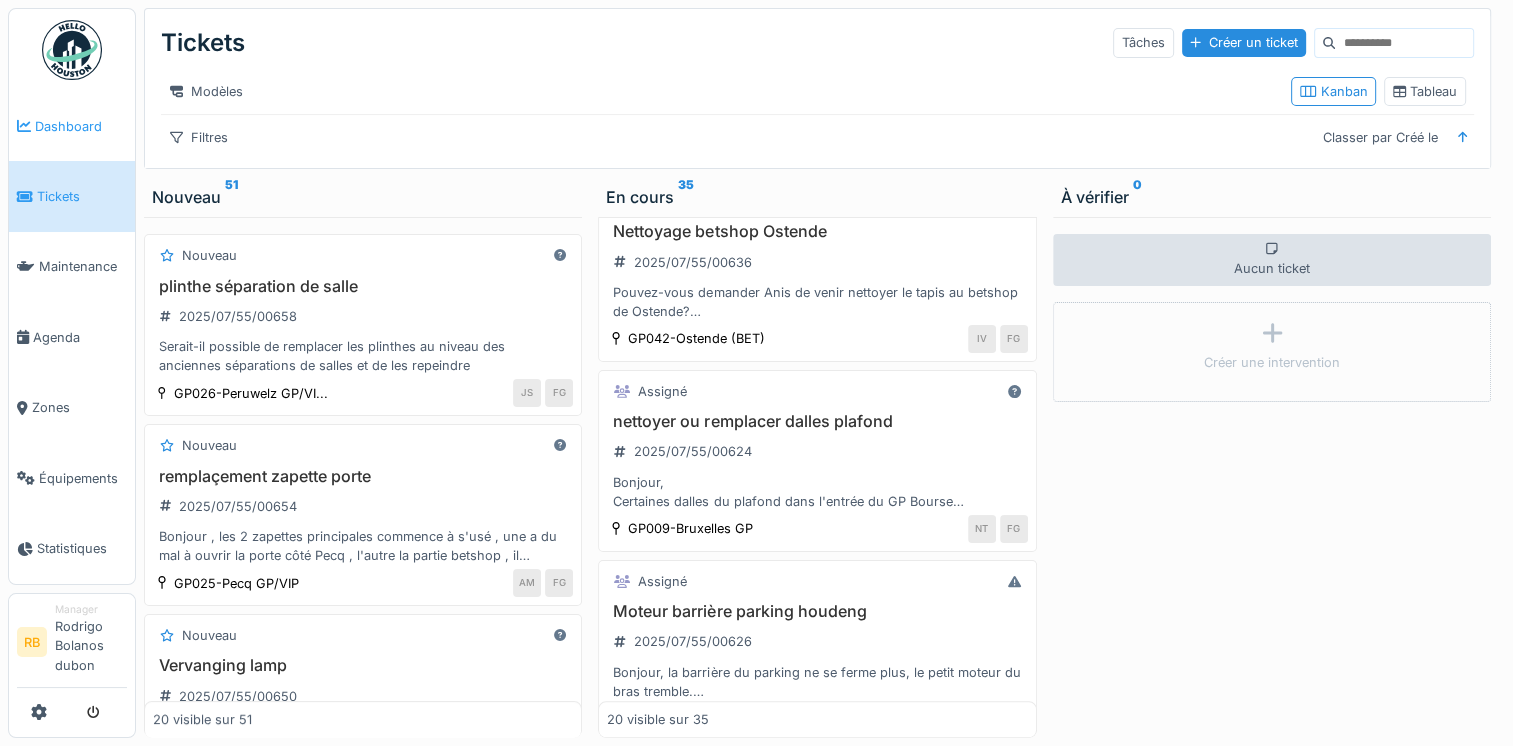 click on "Dashboard" at bounding box center (81, 126) 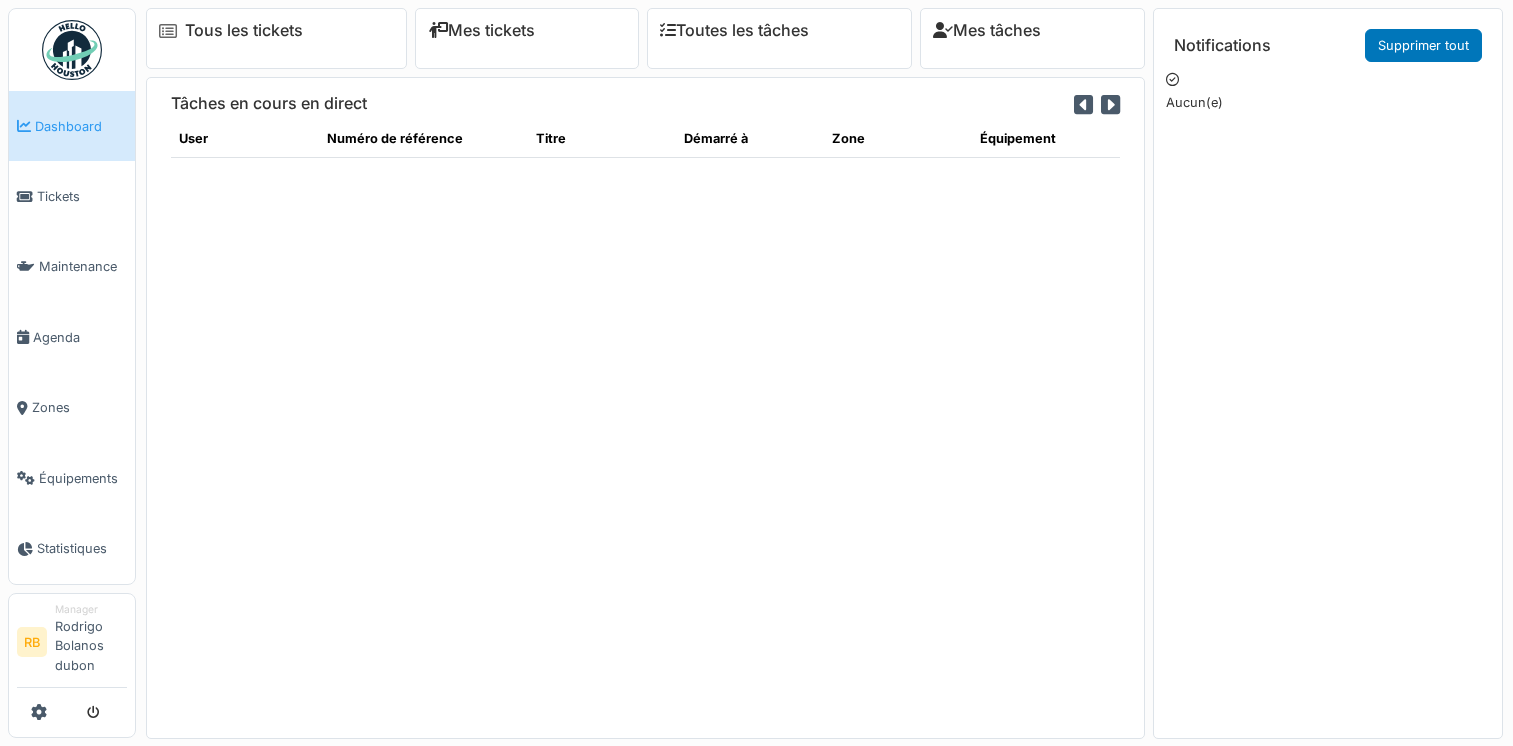 scroll, scrollTop: 0, scrollLeft: 0, axis: both 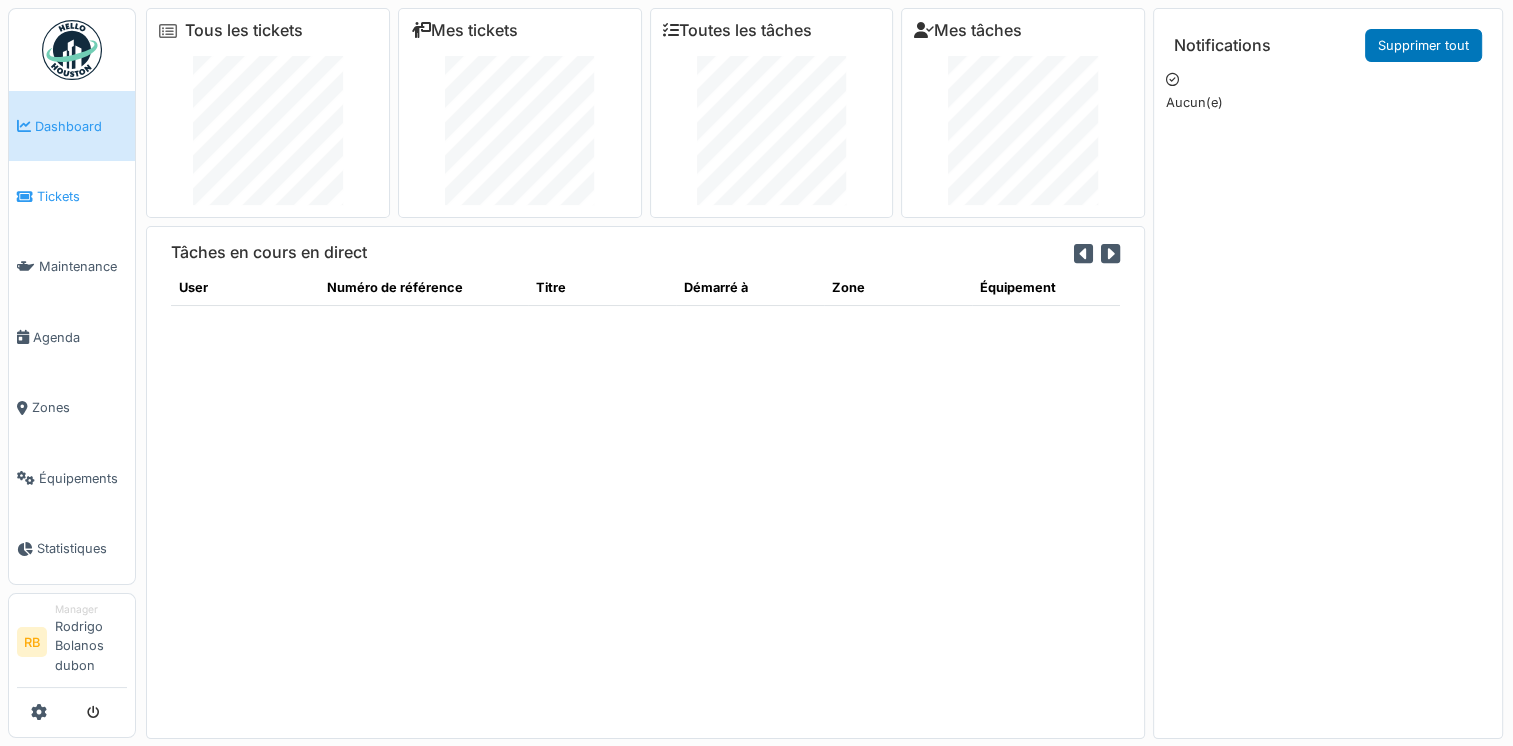 click on "Tickets" at bounding box center [82, 196] 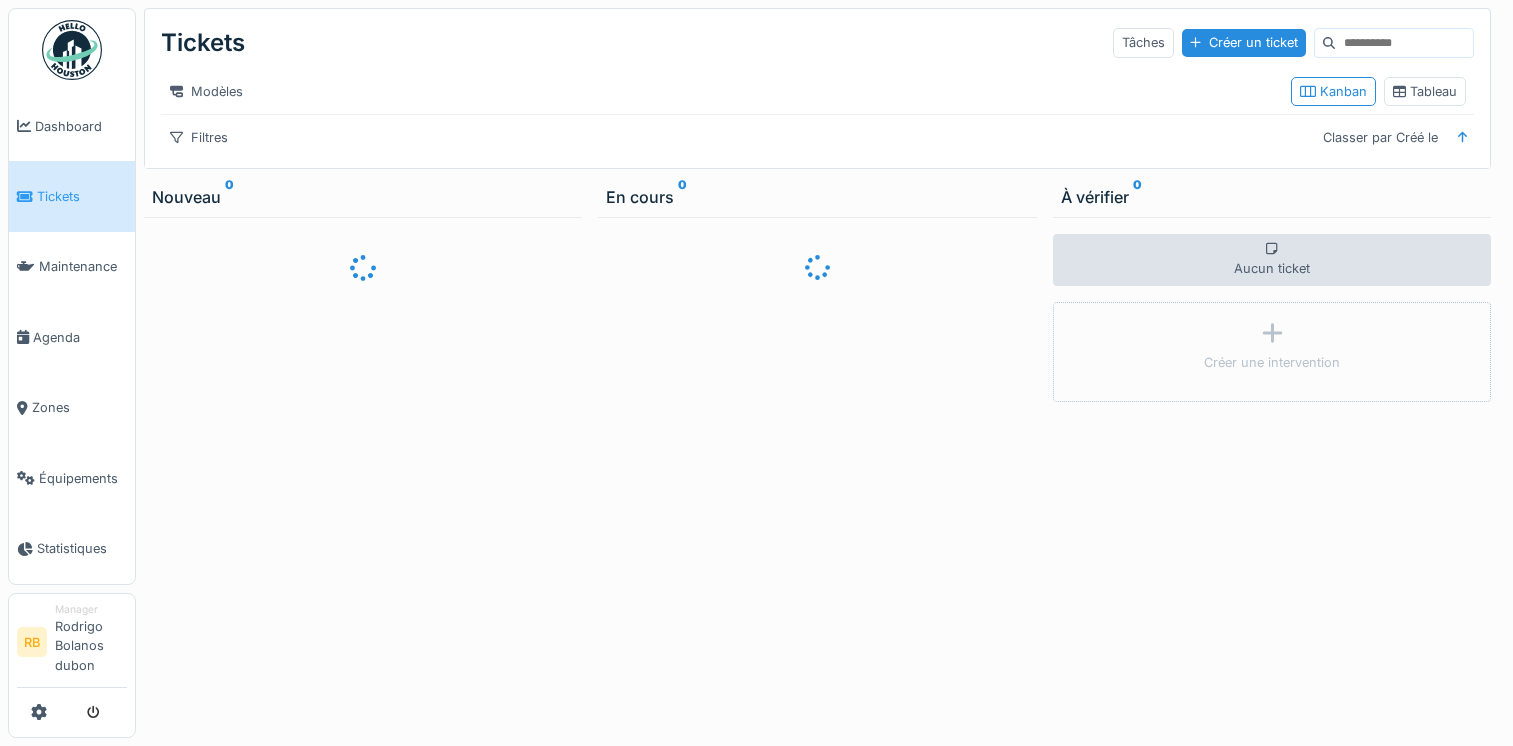 scroll, scrollTop: 0, scrollLeft: 0, axis: both 